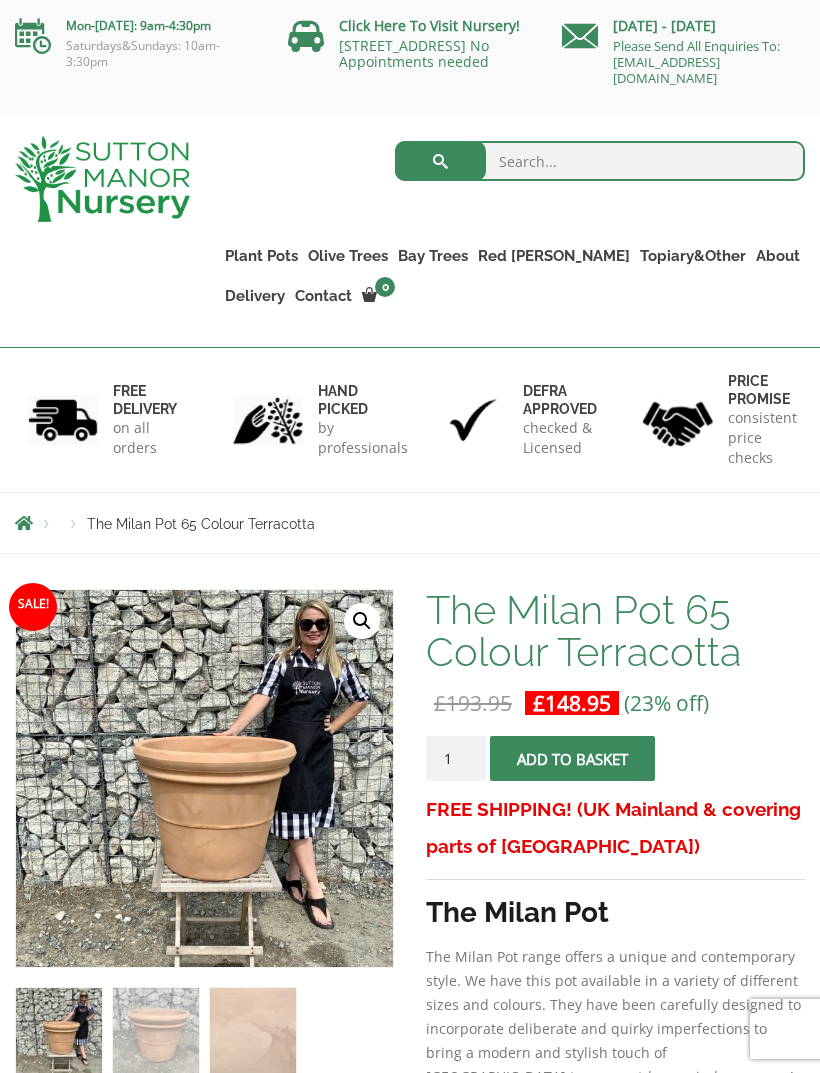 scroll, scrollTop: 0, scrollLeft: 0, axis: both 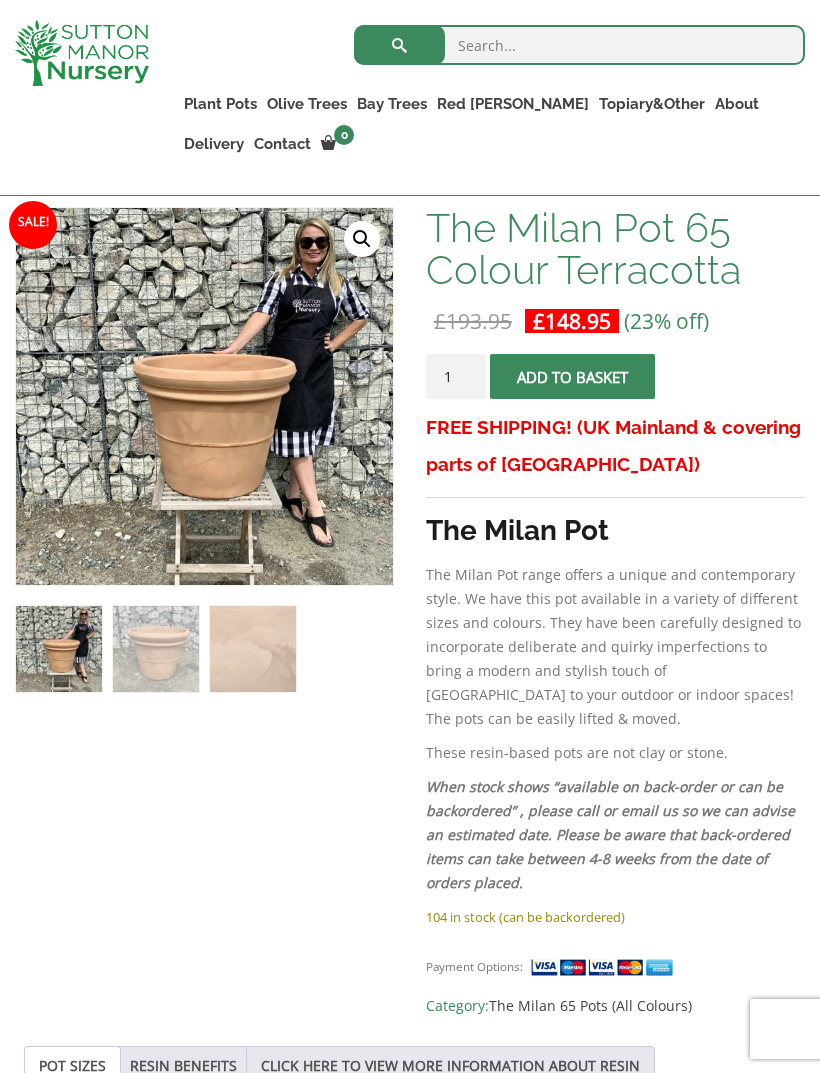 click at bounding box center [516, 708] 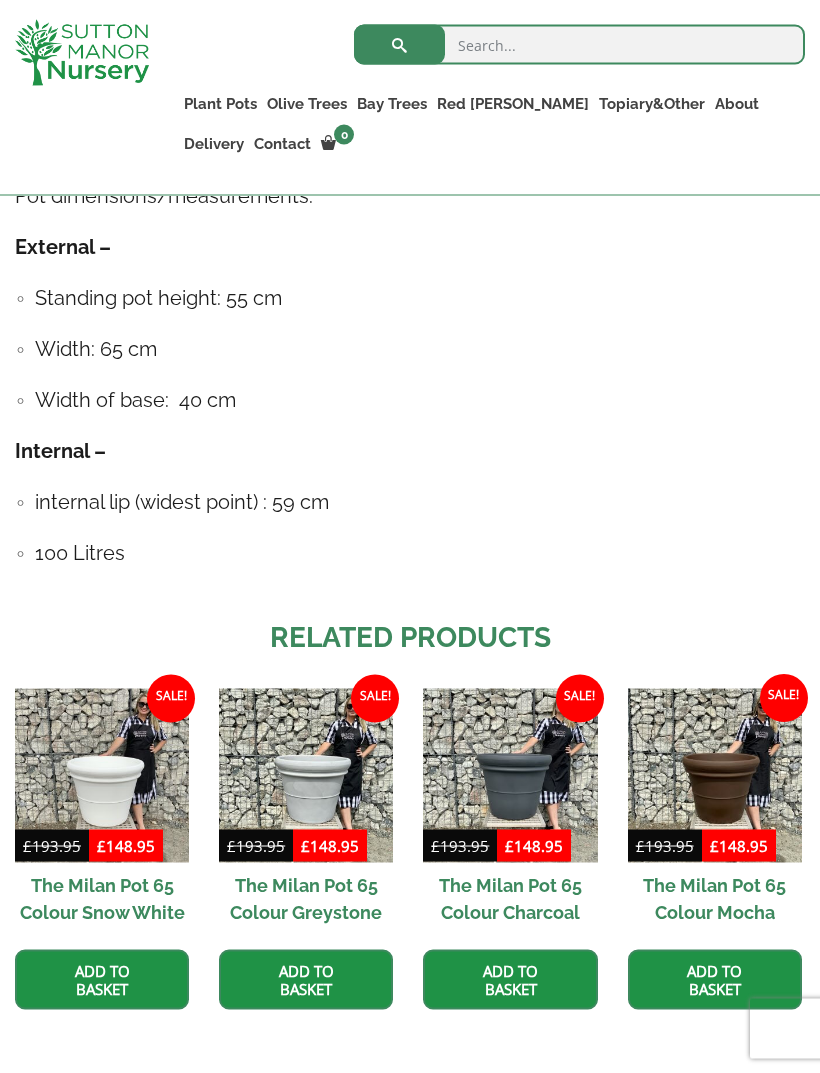 scroll, scrollTop: 1377, scrollLeft: 0, axis: vertical 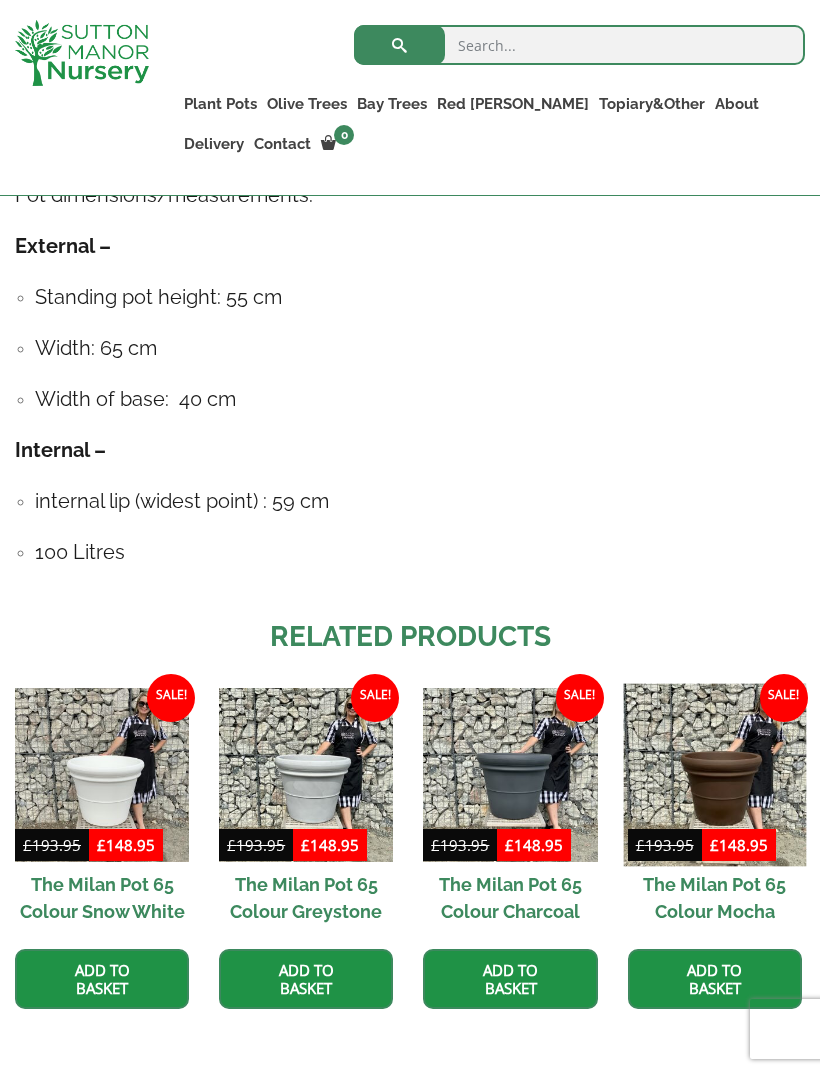 click at bounding box center (714, 774) 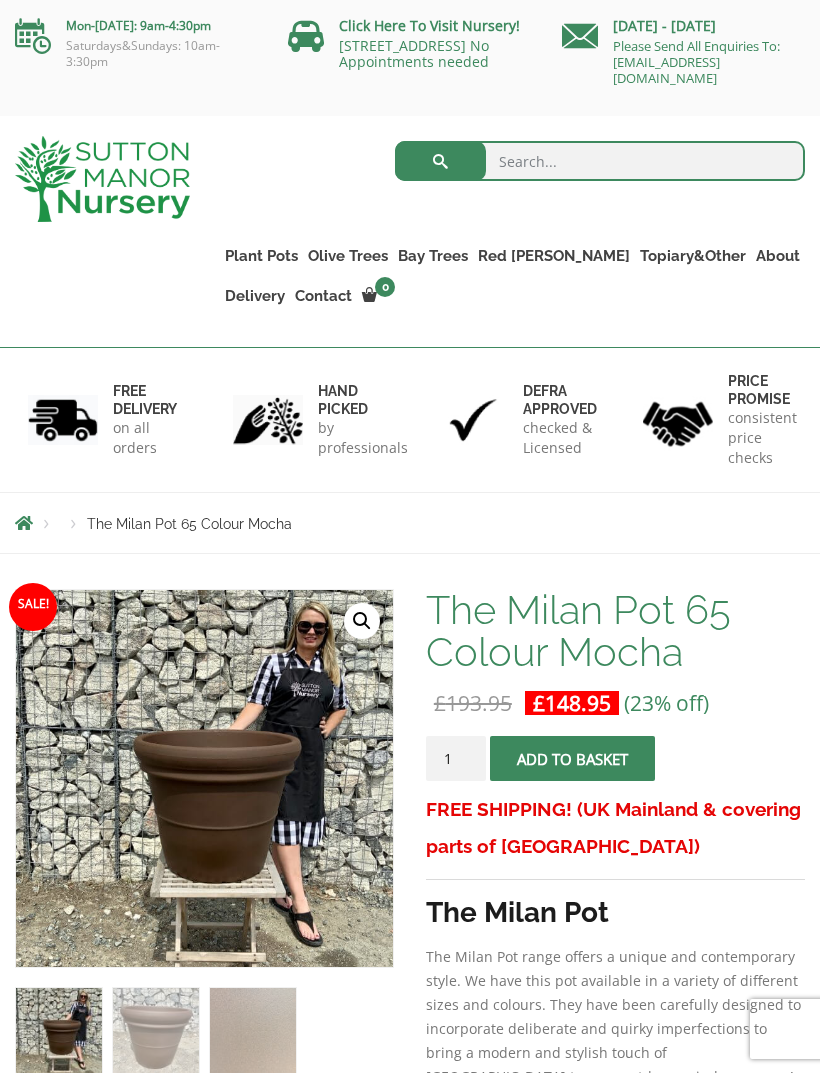 scroll, scrollTop: 0, scrollLeft: 0, axis: both 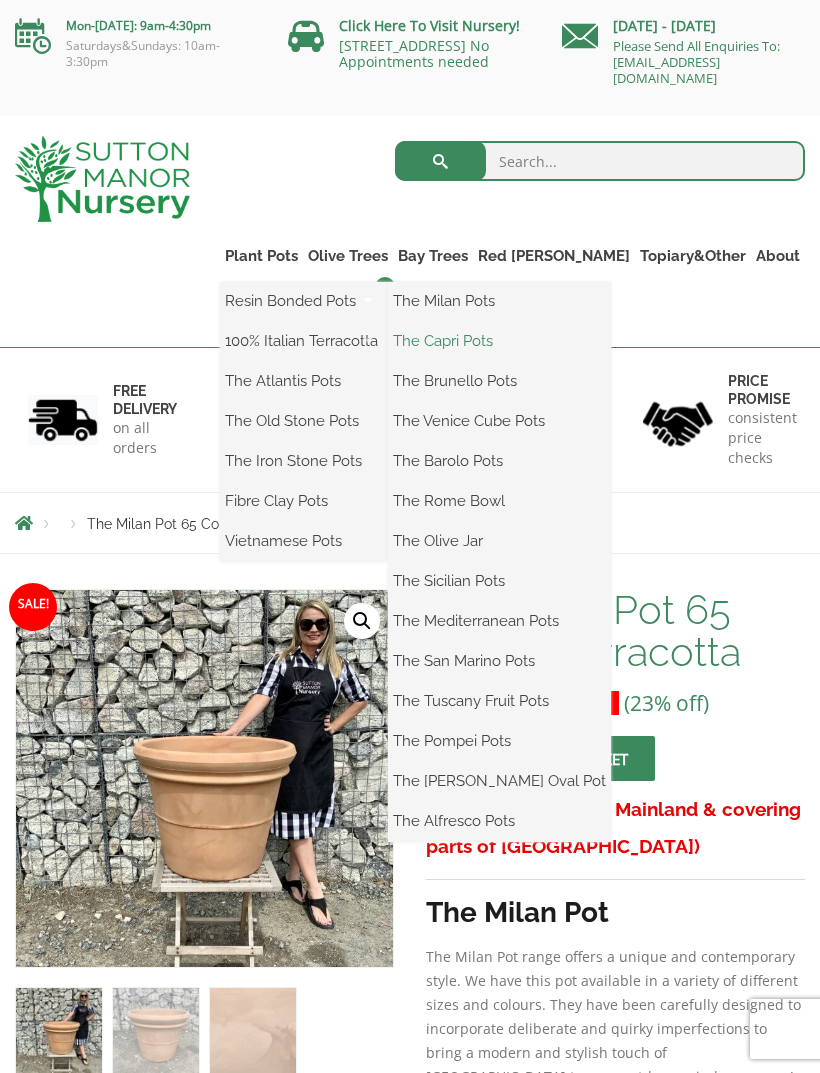 click on "The Capri Pots" at bounding box center (499, 341) 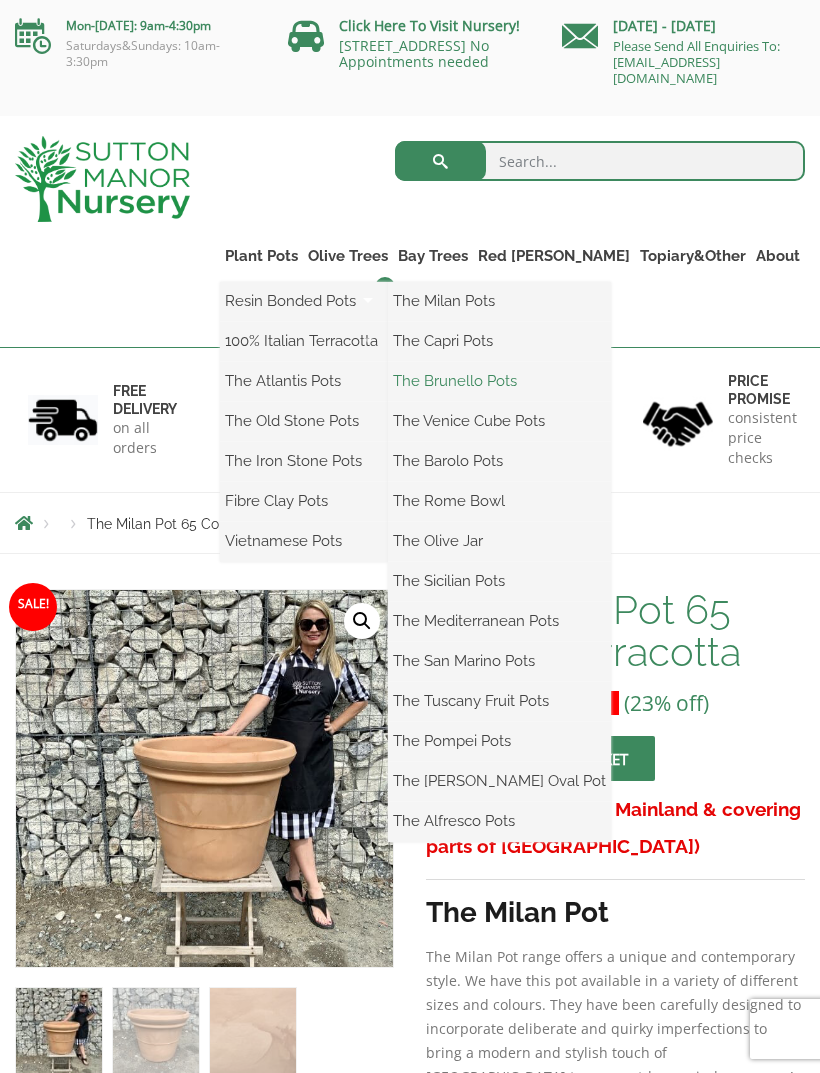 click on "The Brunello Pots" at bounding box center [499, 381] 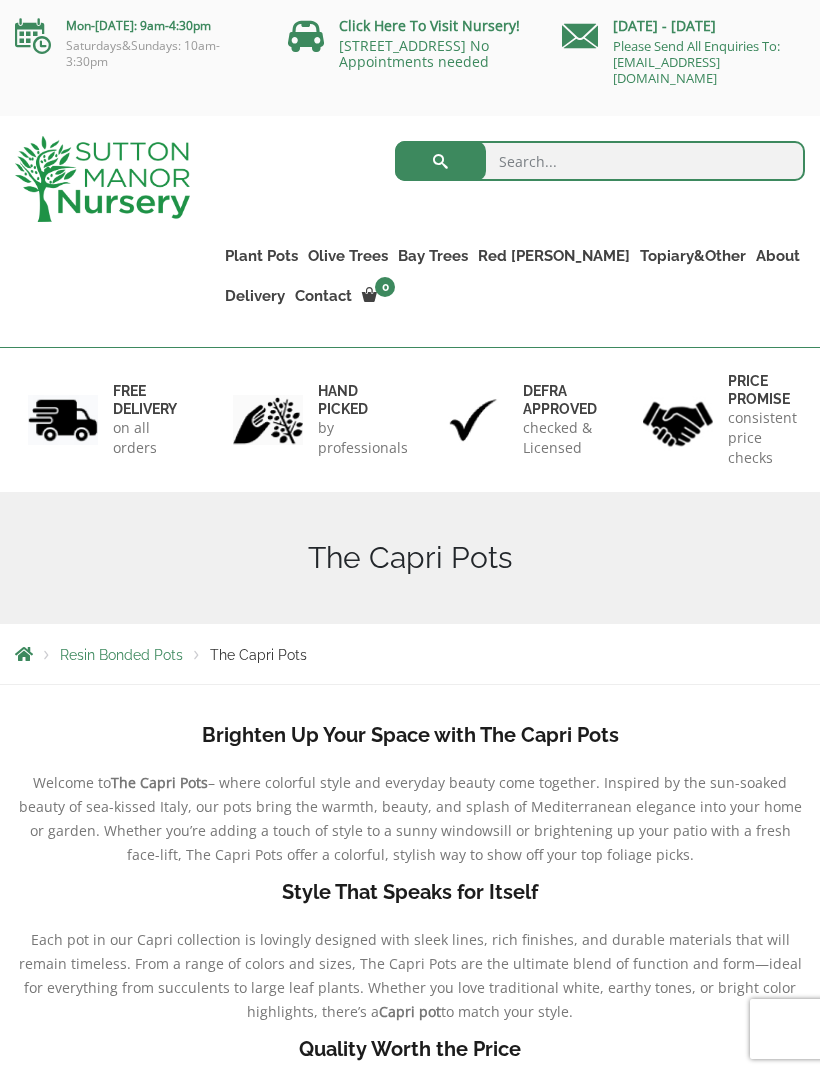 scroll, scrollTop: 0, scrollLeft: 0, axis: both 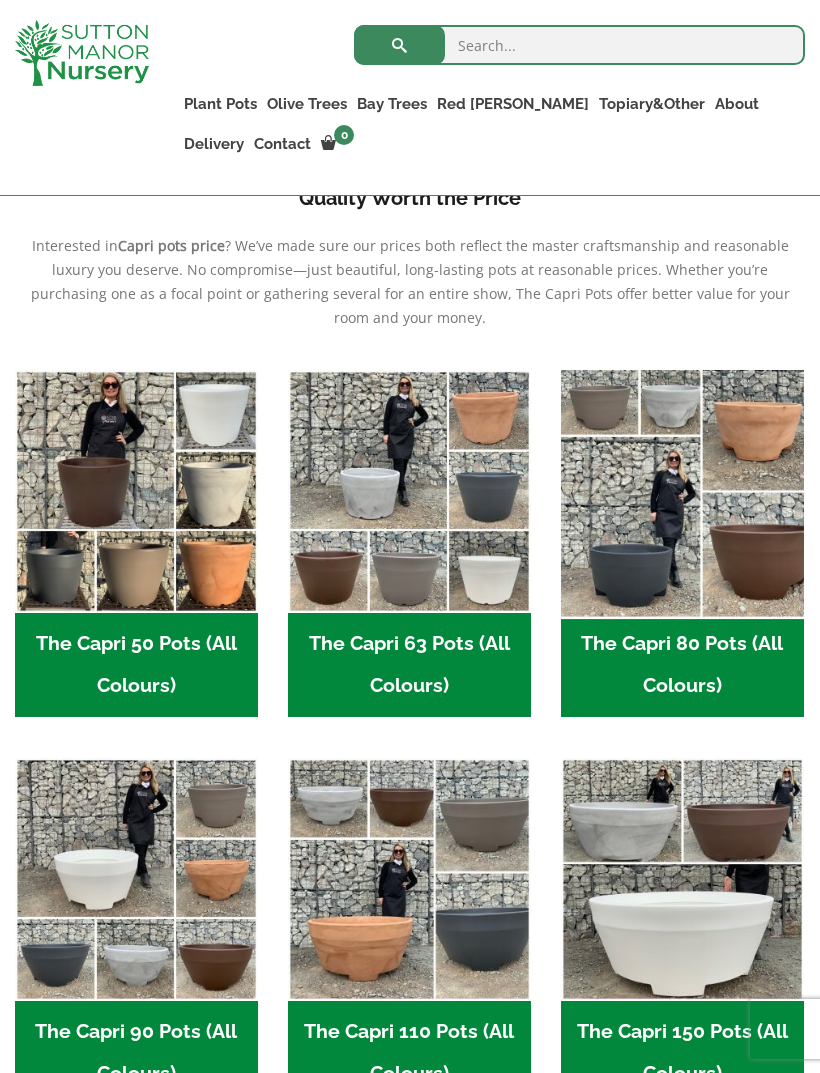 click at bounding box center [682, 491] 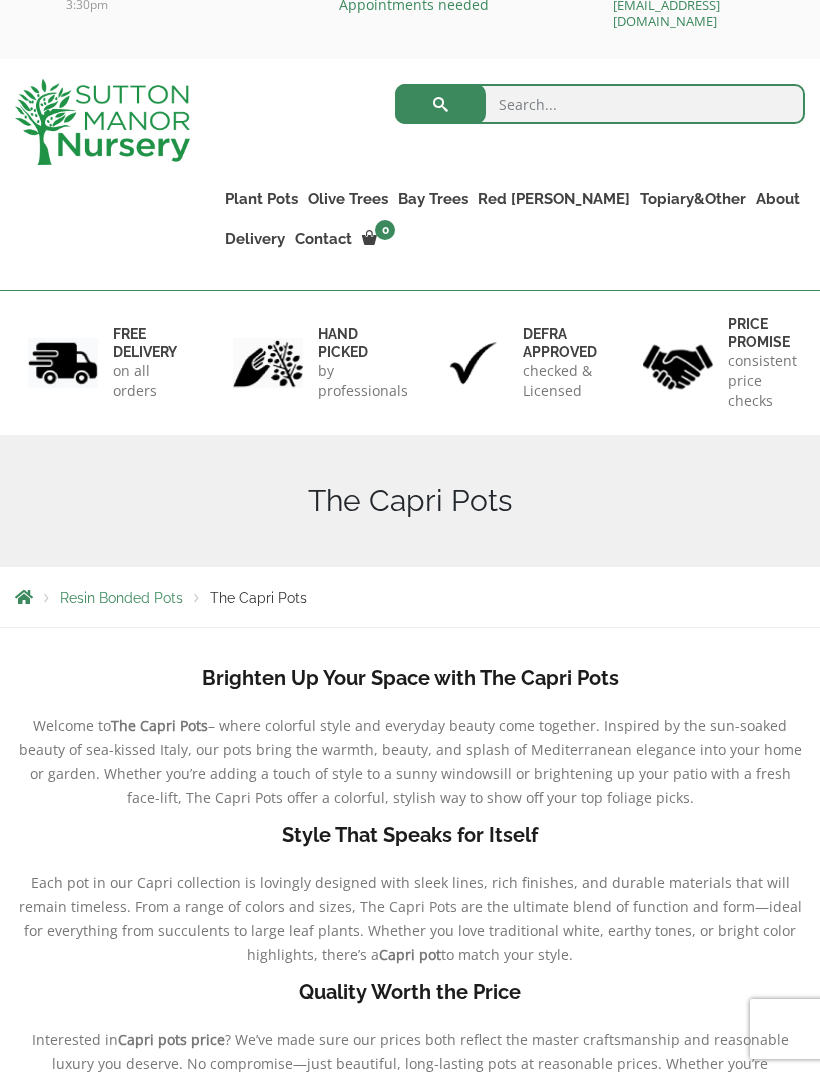 scroll, scrollTop: 0, scrollLeft: 0, axis: both 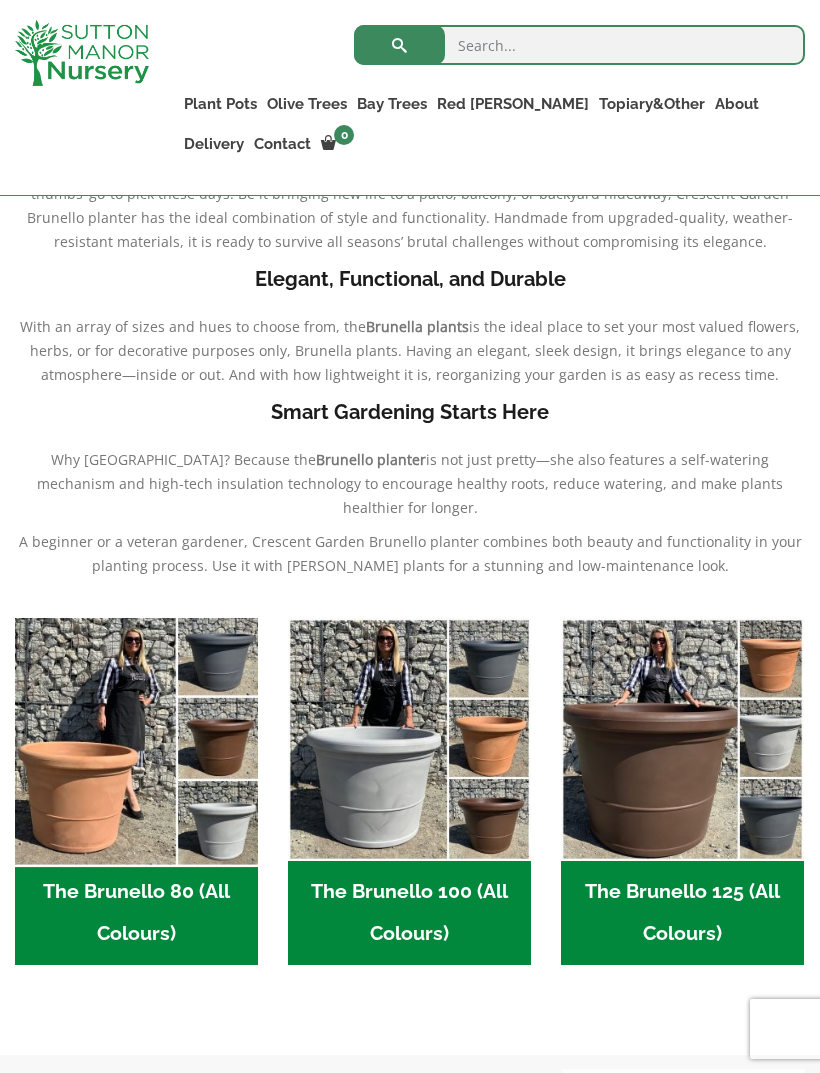 click at bounding box center [136, 739] 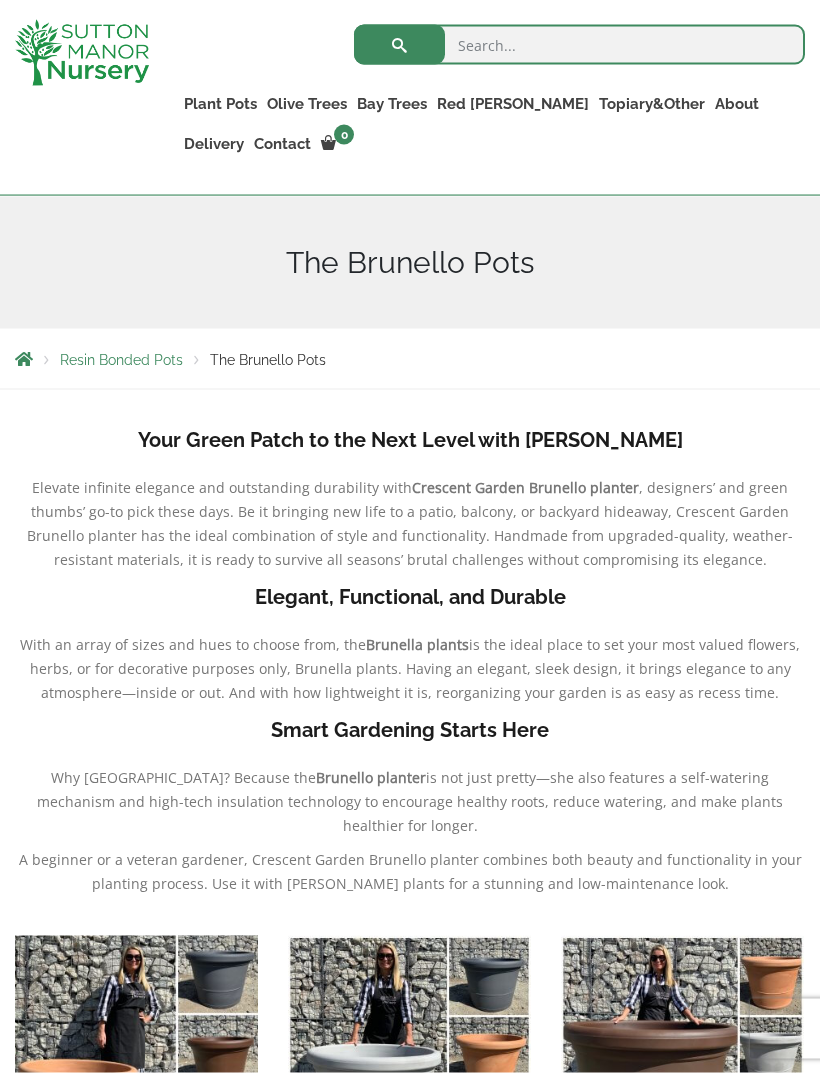 scroll, scrollTop: 254, scrollLeft: 0, axis: vertical 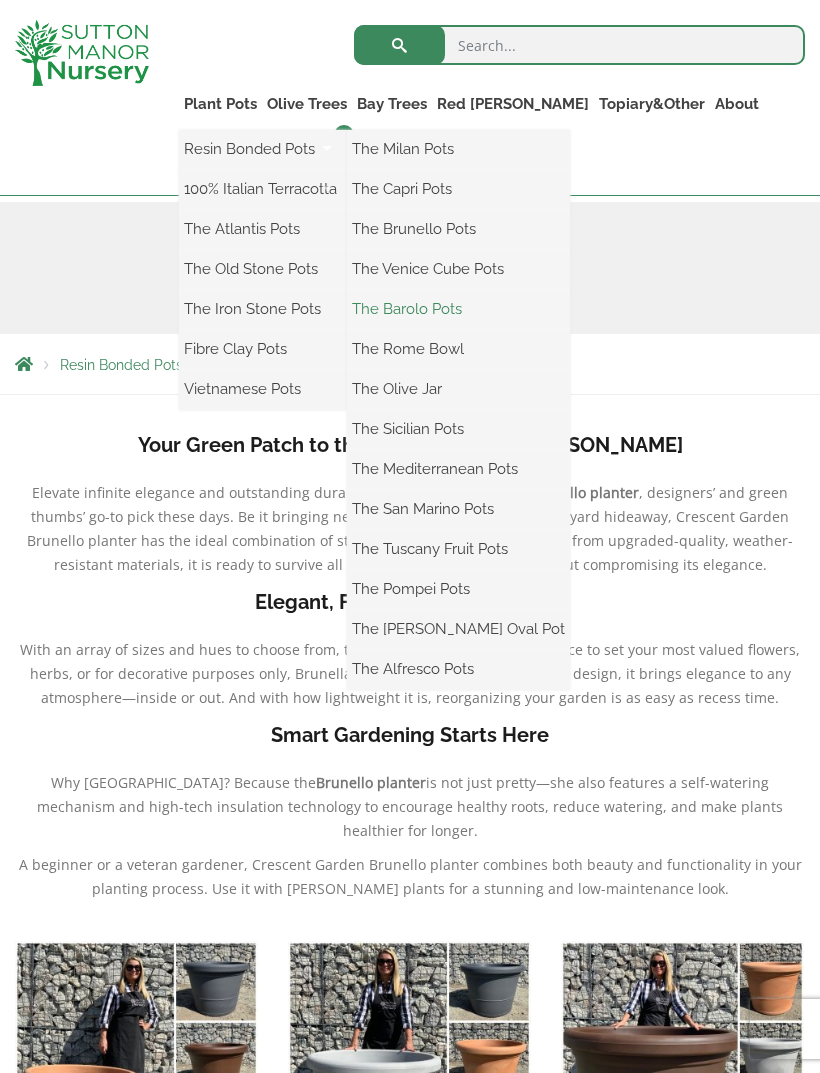 click on "The Barolo Pots" at bounding box center (458, 309) 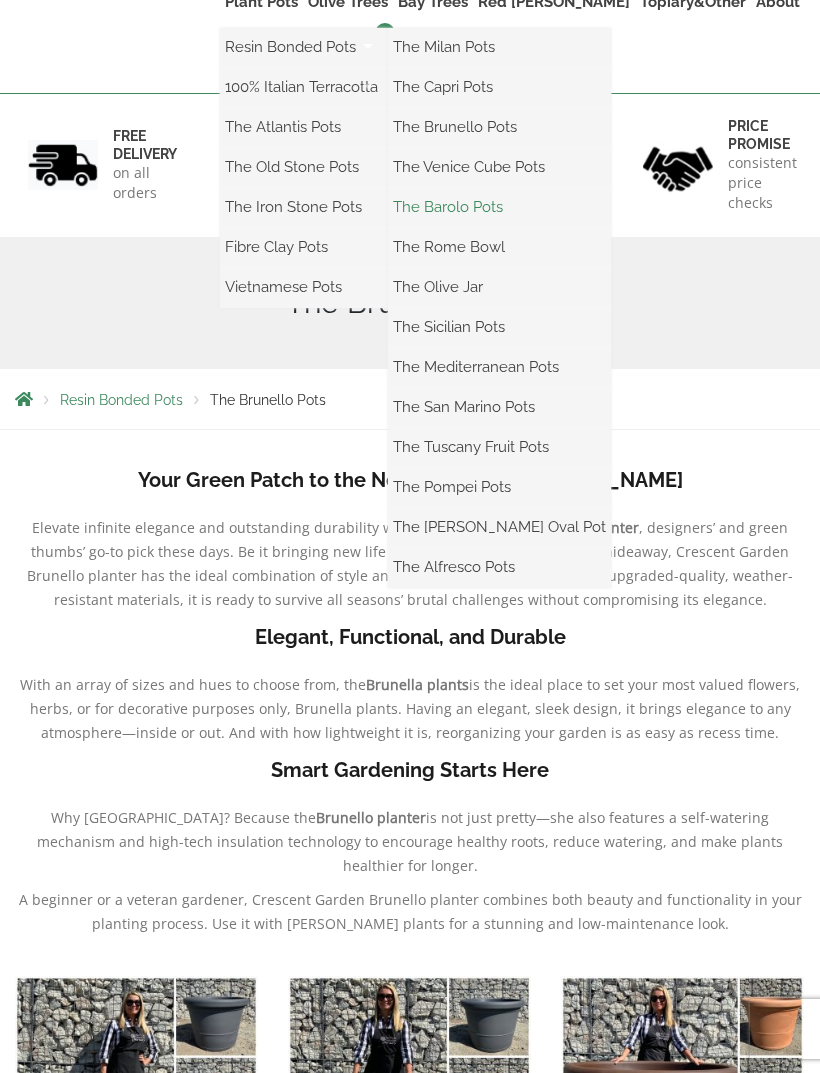 scroll, scrollTop: 254, scrollLeft: 0, axis: vertical 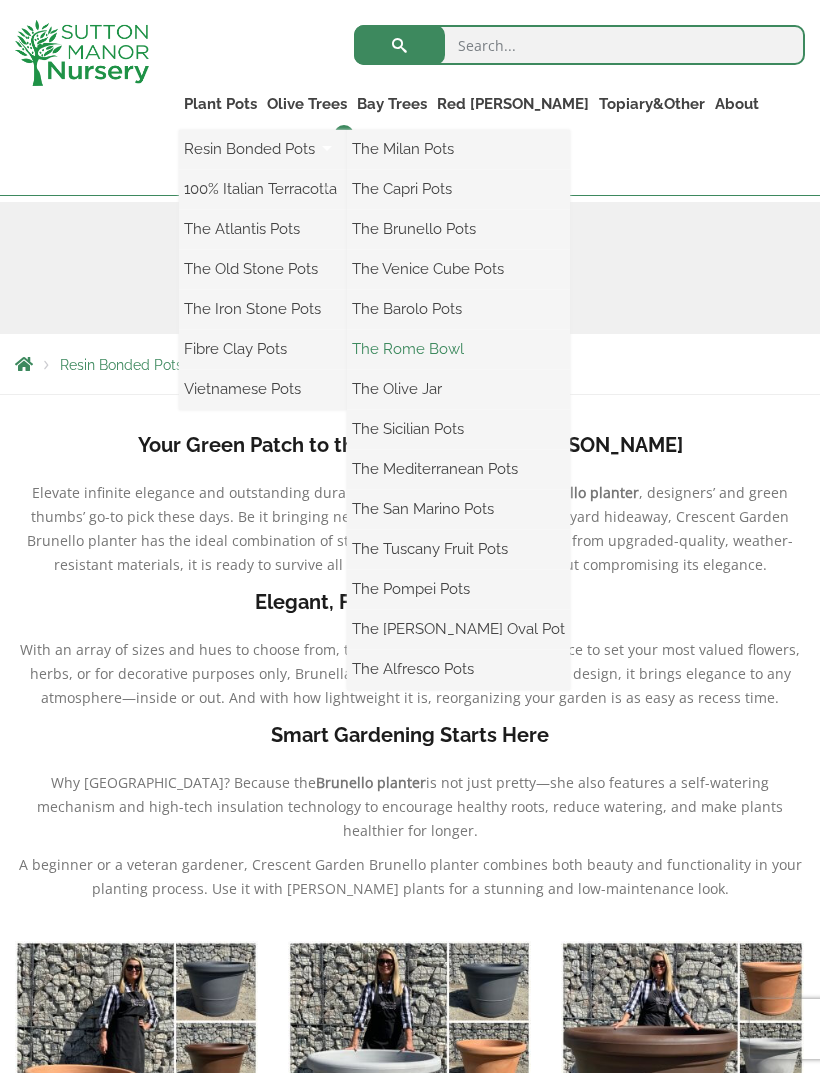 click on "The Rome Bowl" at bounding box center (458, 349) 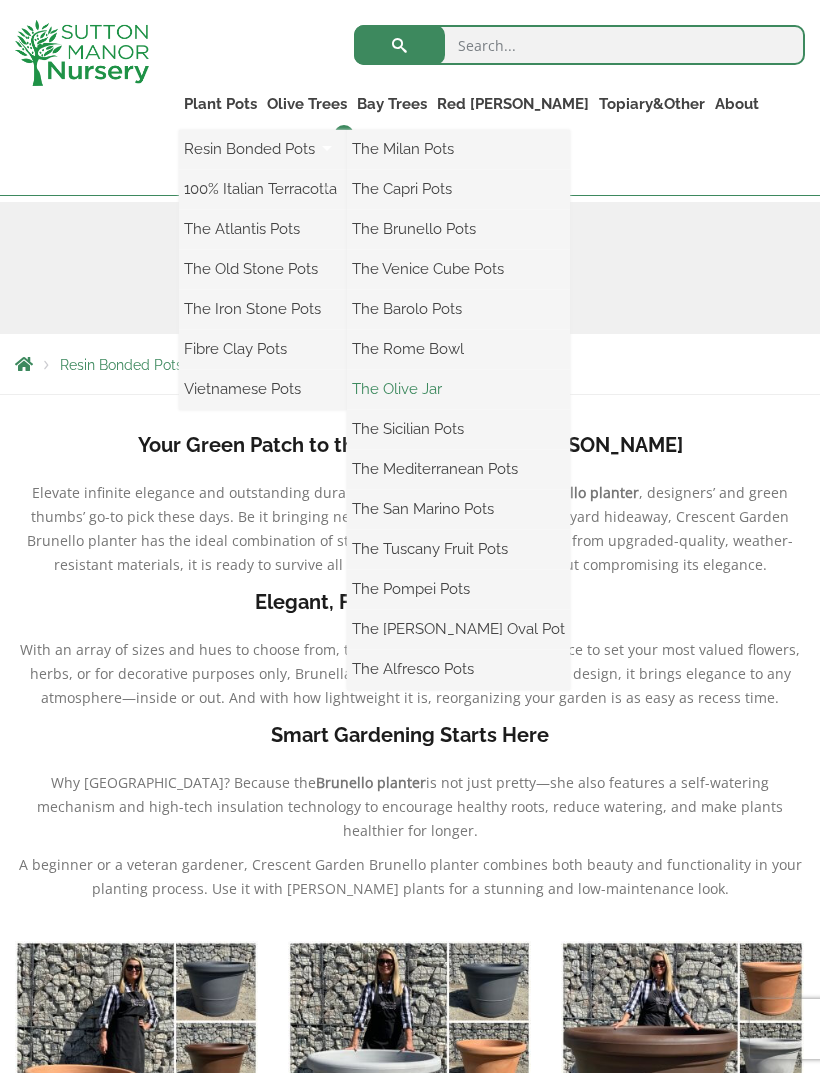 click on "The Olive Jar" at bounding box center [458, 389] 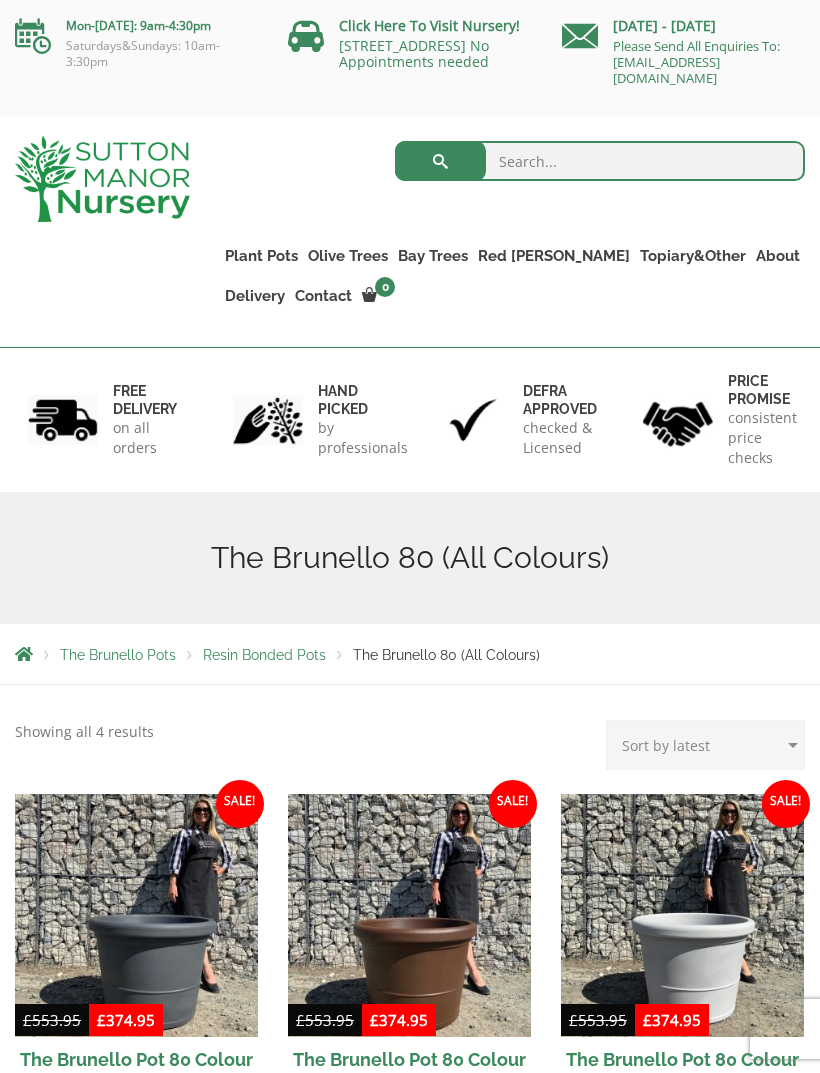scroll, scrollTop: 0, scrollLeft: 0, axis: both 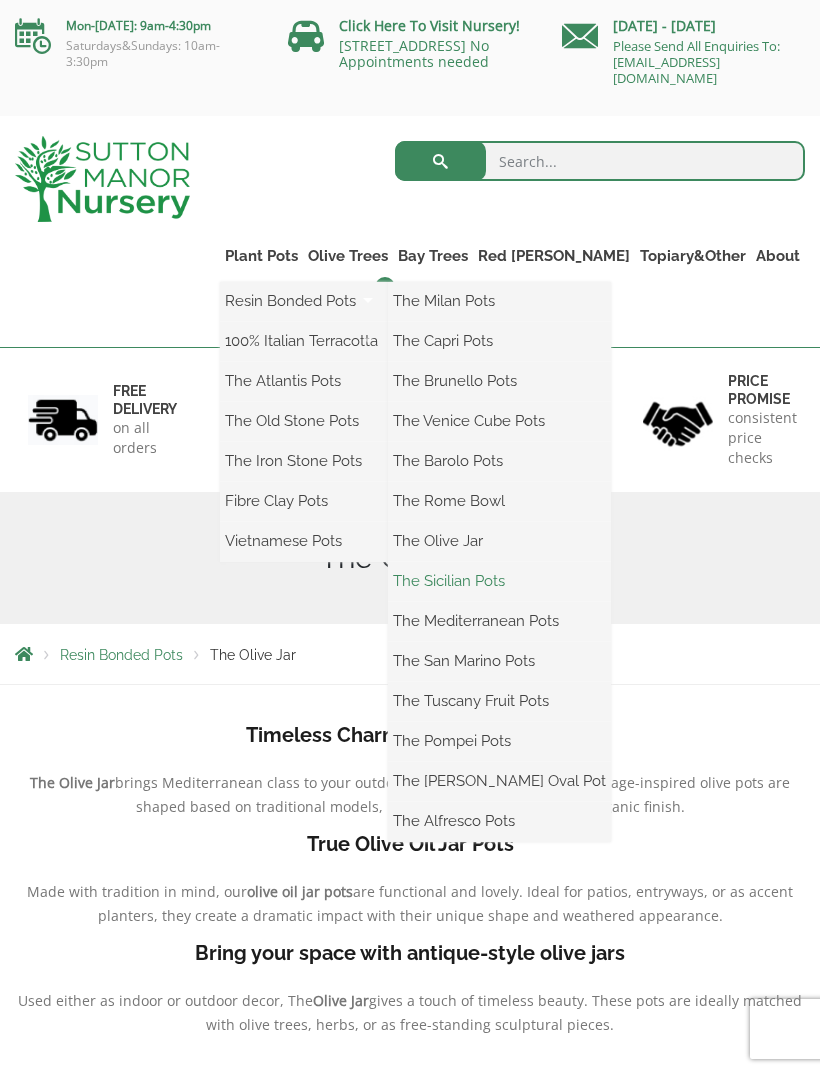 click on "The Sicilian Pots" at bounding box center (499, 581) 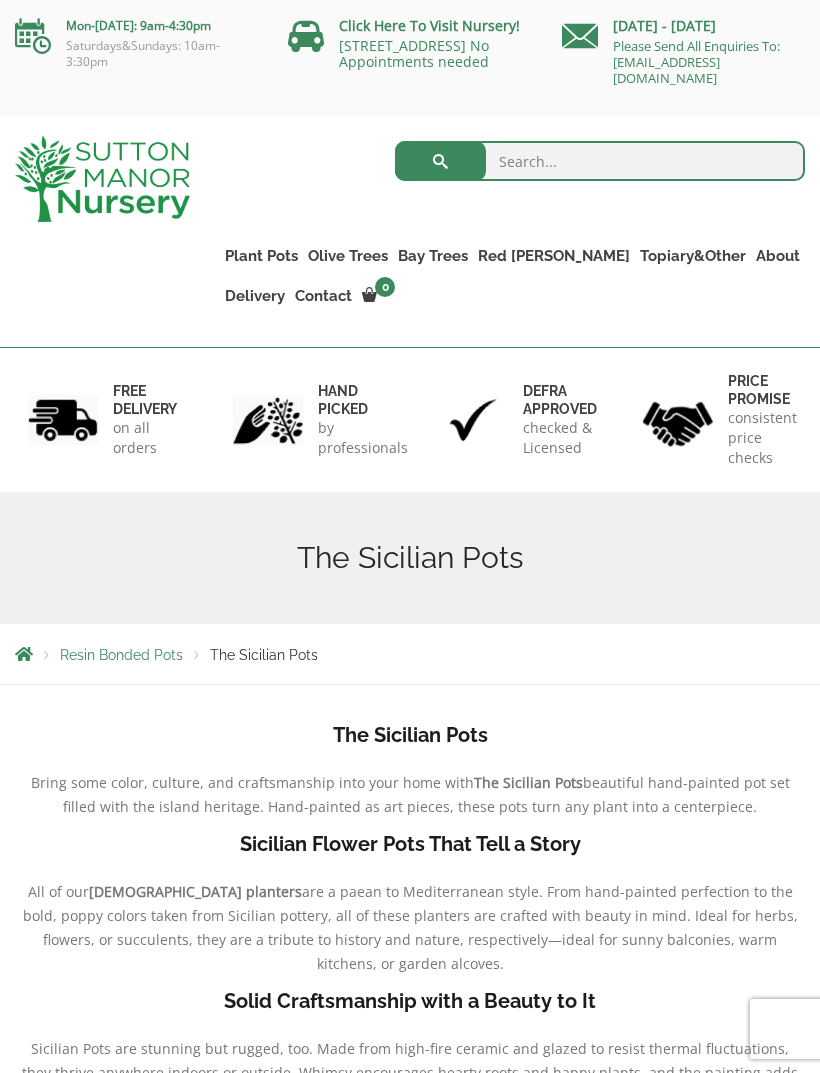 scroll, scrollTop: 35, scrollLeft: 0, axis: vertical 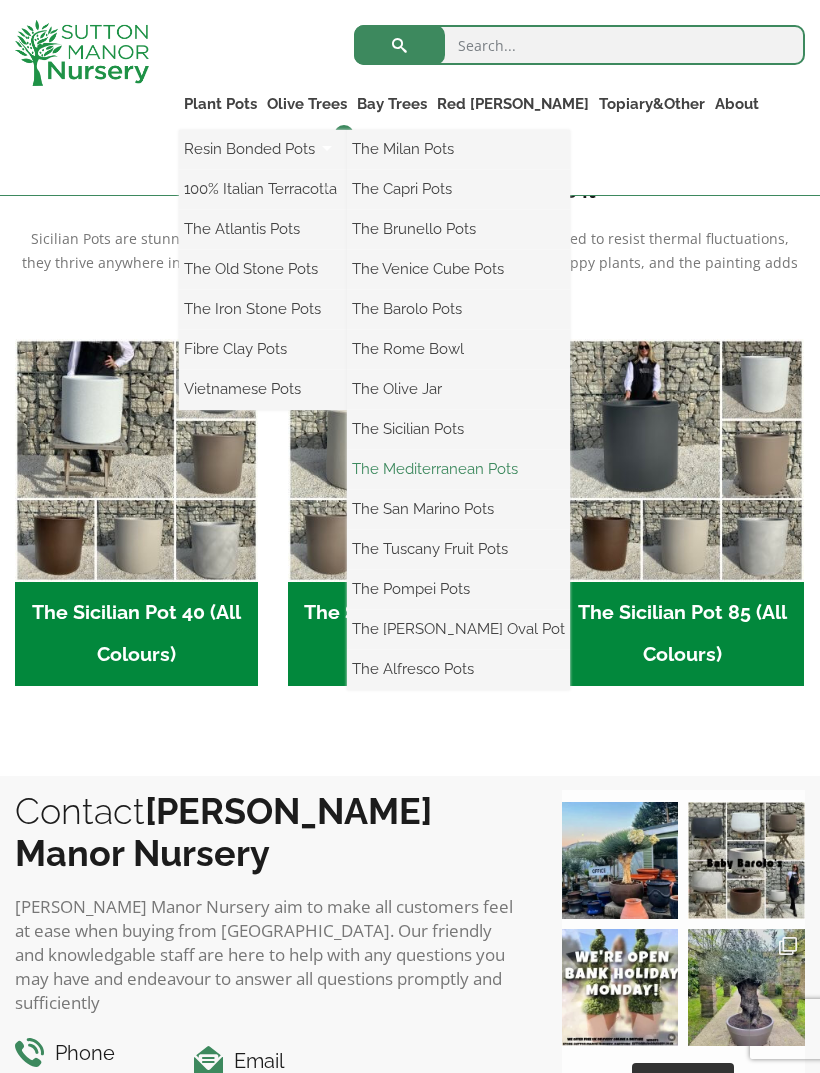 click on "The Mediterranean Pots" at bounding box center (458, 469) 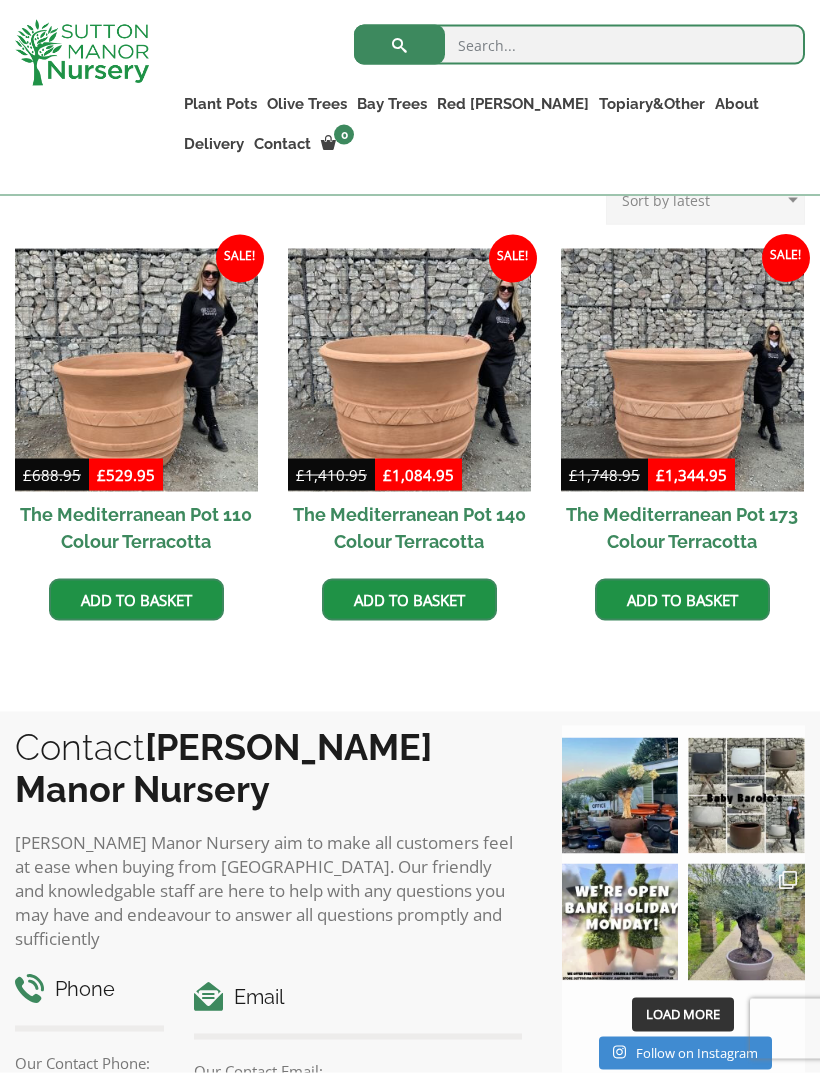 scroll, scrollTop: 1081, scrollLeft: 0, axis: vertical 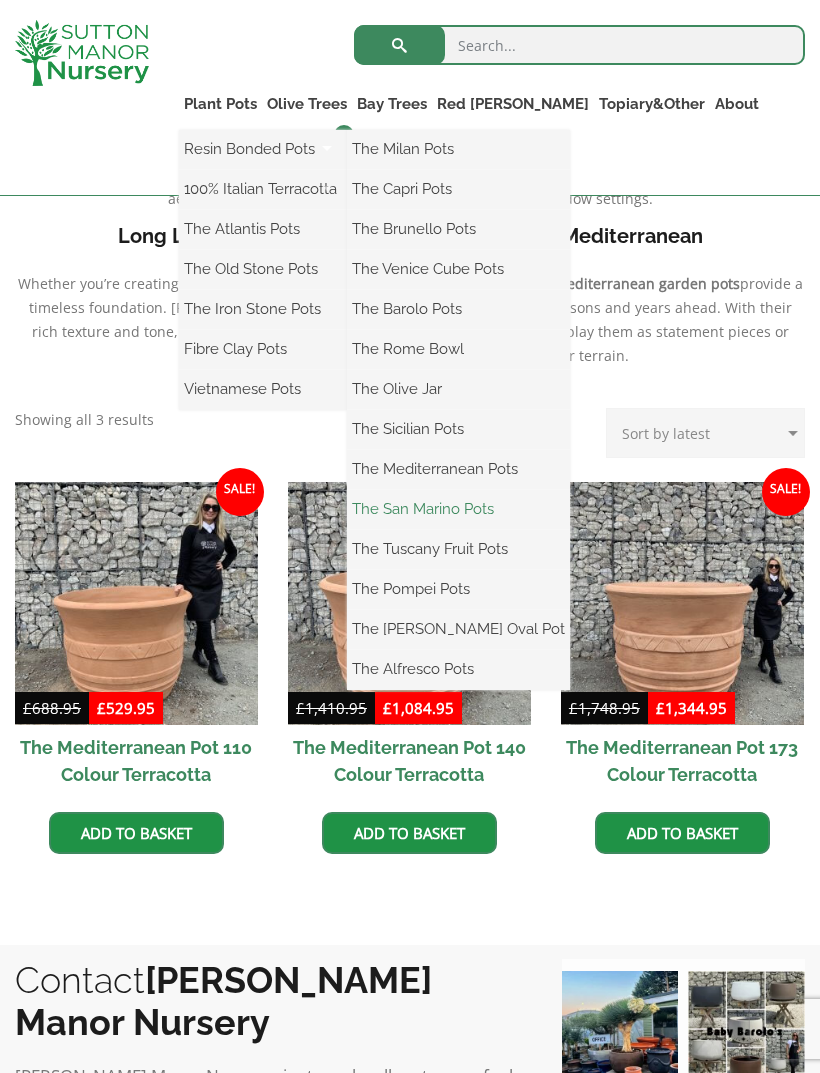 click on "The San Marino Pots" at bounding box center (458, 509) 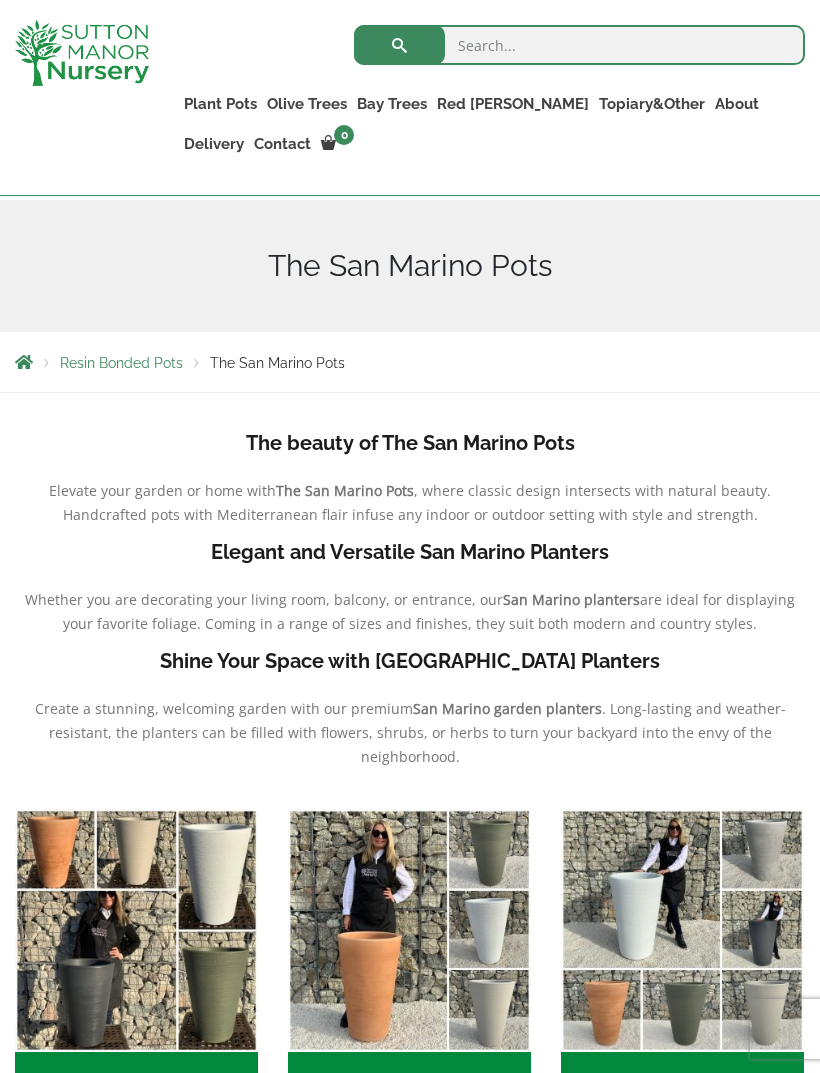 scroll, scrollTop: 467, scrollLeft: 0, axis: vertical 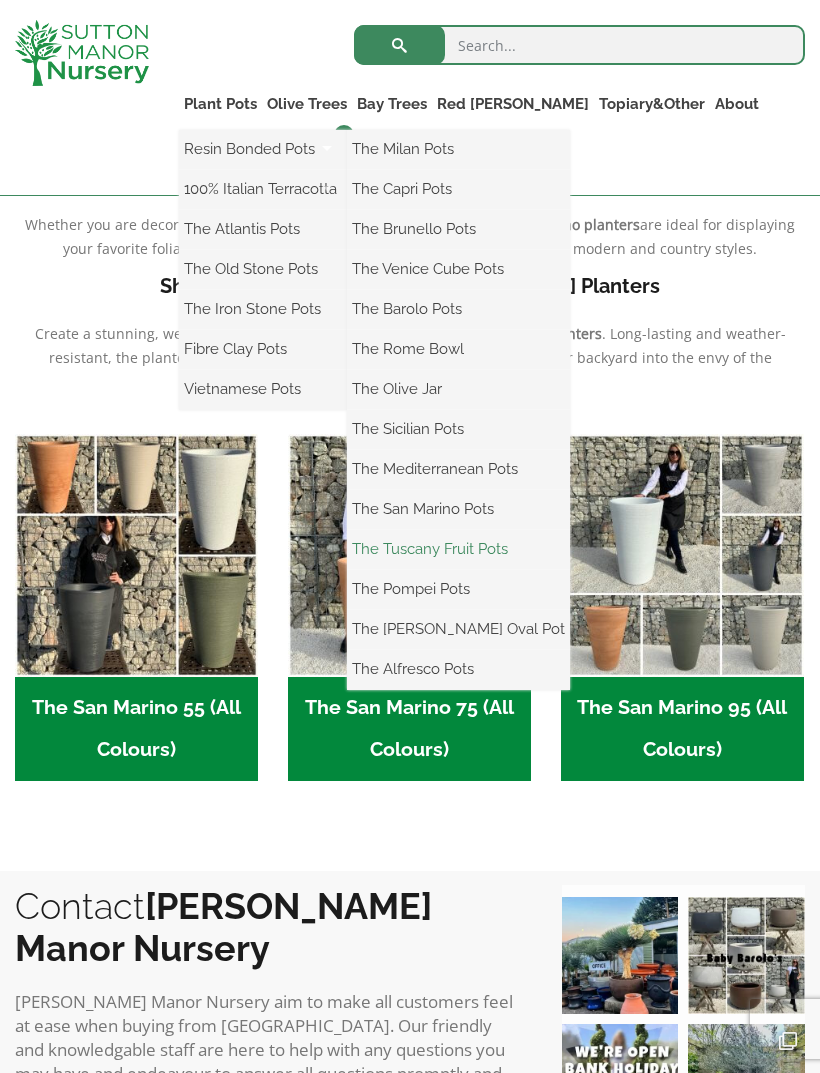 click on "The Tuscany Fruit Pots" at bounding box center [458, 549] 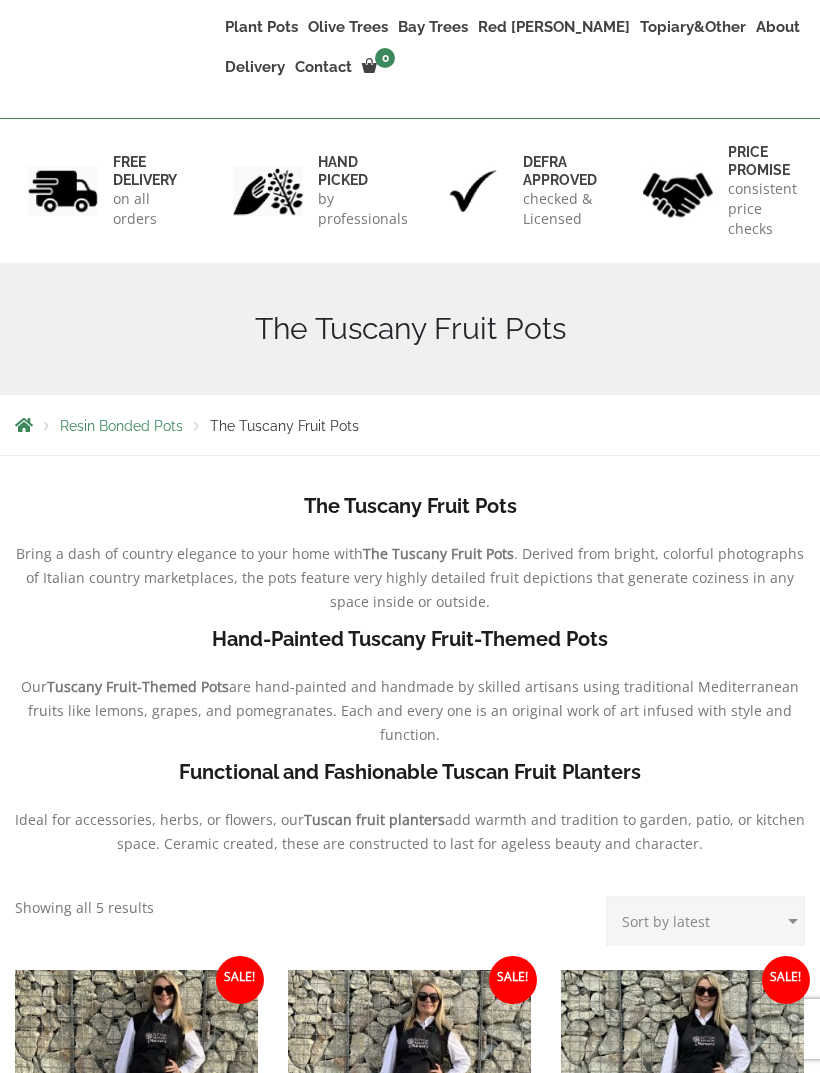 scroll, scrollTop: 690, scrollLeft: 0, axis: vertical 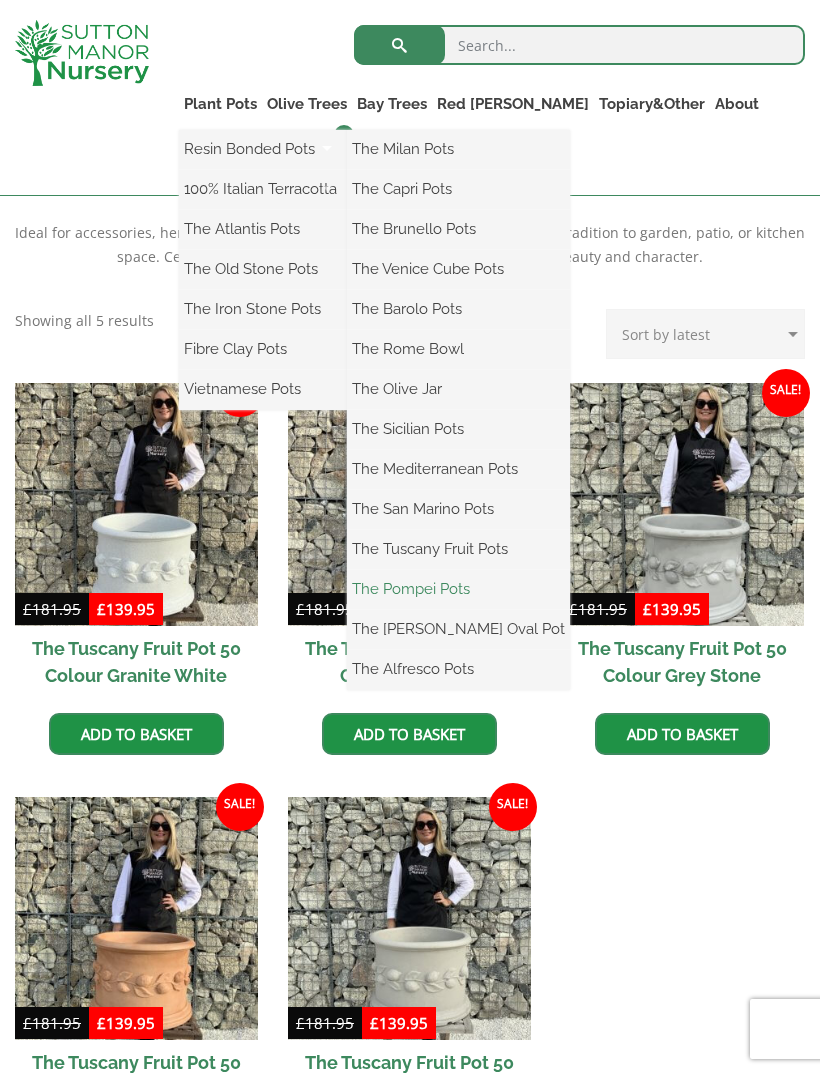 click on "The Pompei Pots" at bounding box center [458, 589] 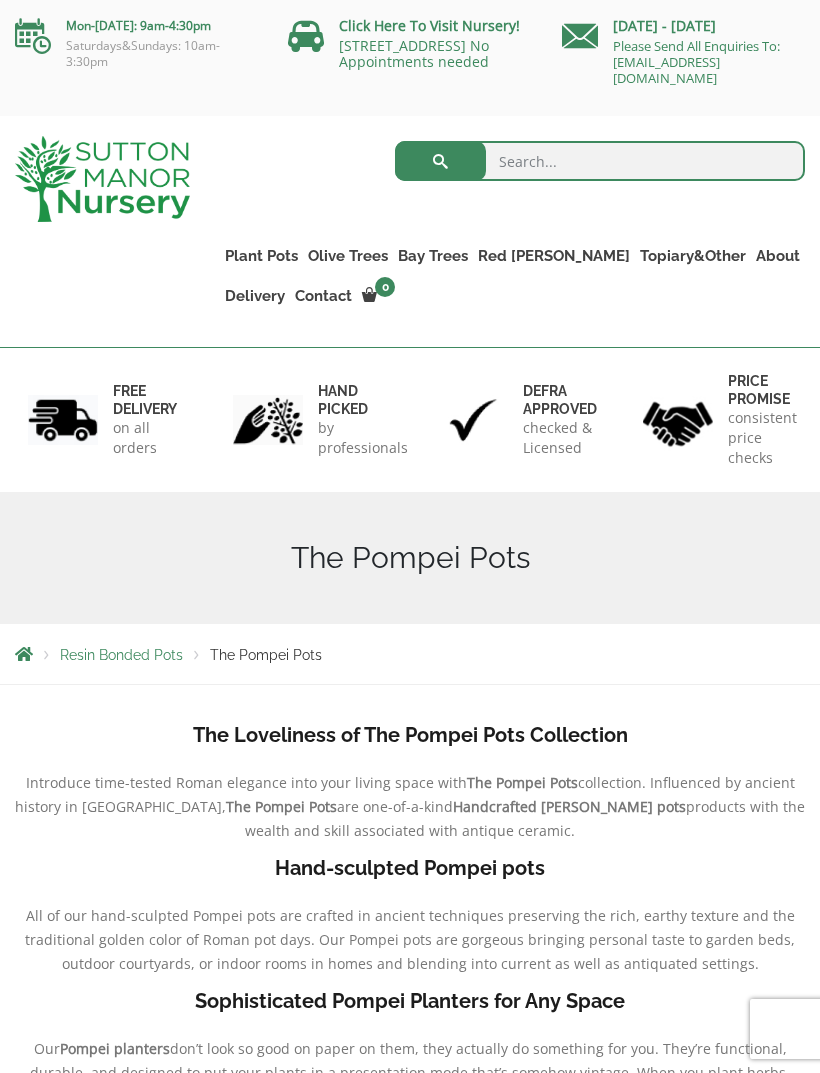 scroll, scrollTop: 0, scrollLeft: 0, axis: both 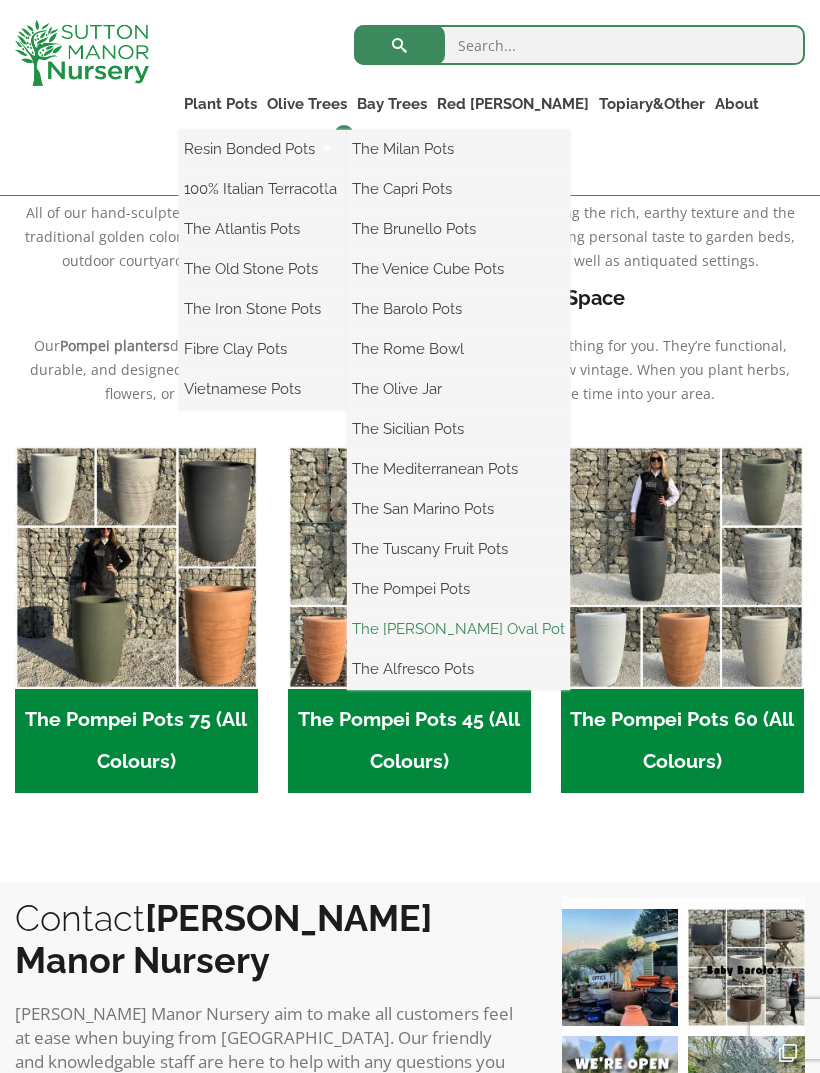 click on "The [PERSON_NAME] Oval Pot" at bounding box center (458, 629) 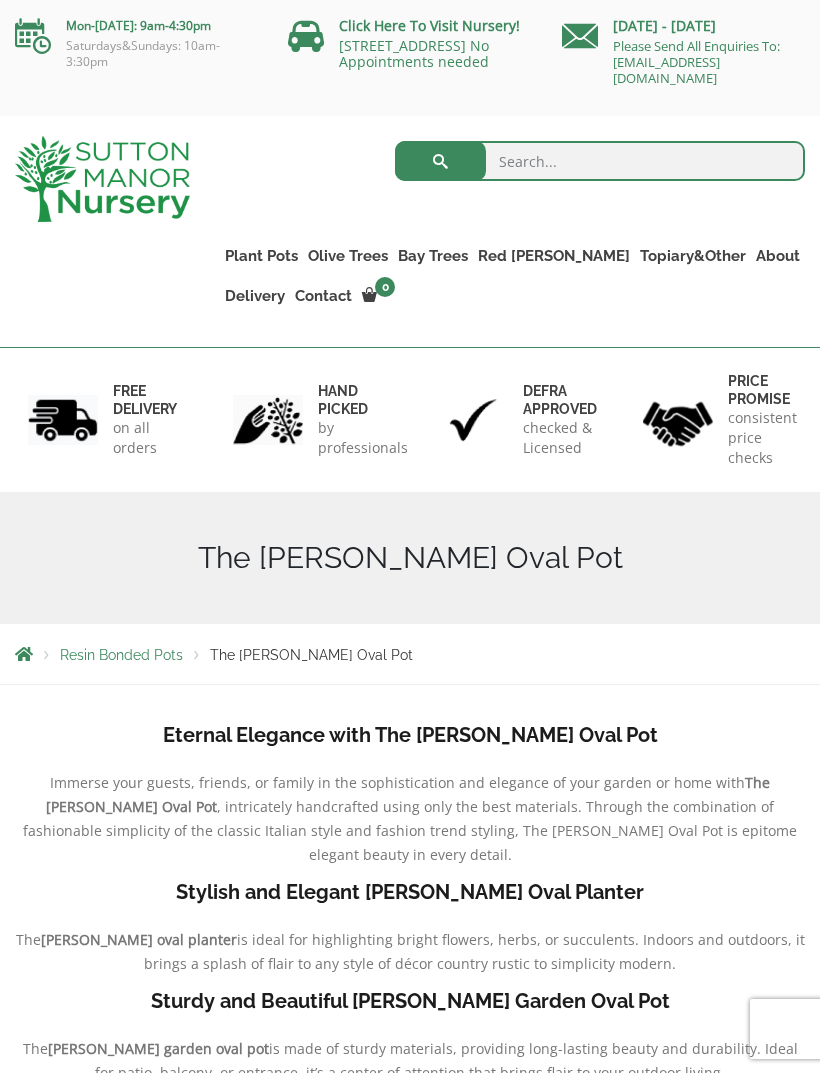 scroll, scrollTop: 0, scrollLeft: 0, axis: both 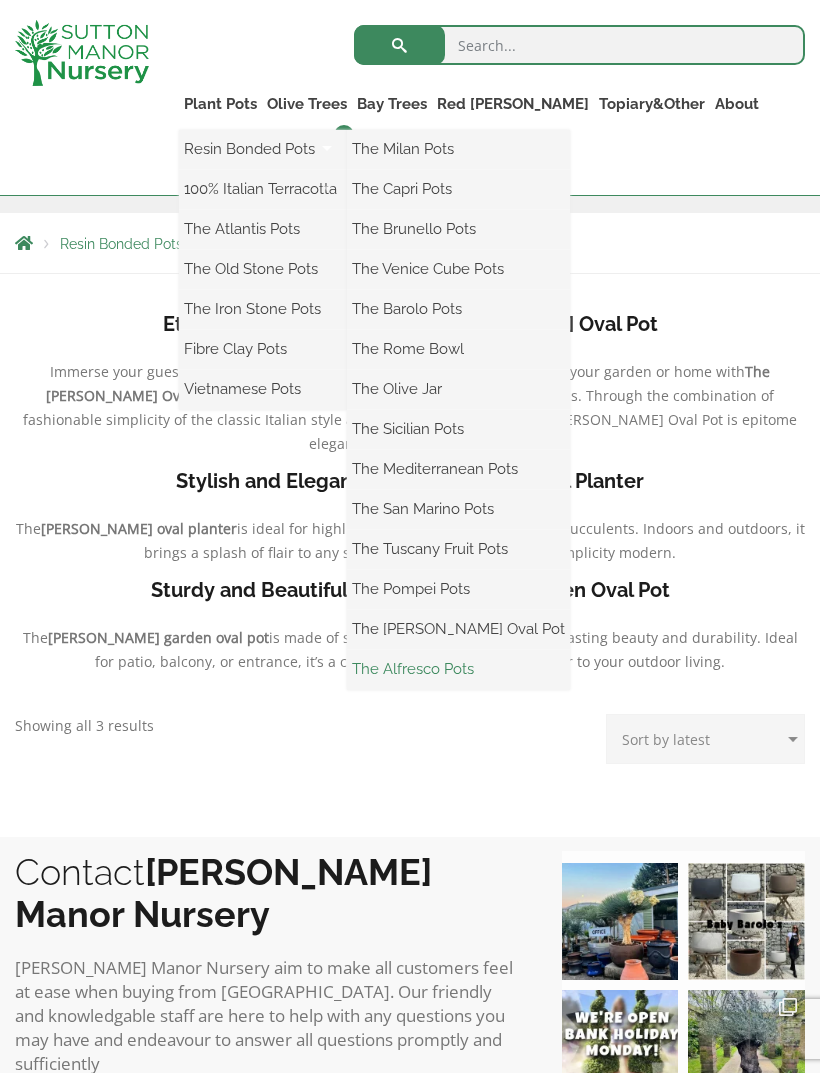 click on "The Alfresco Pots" at bounding box center (458, 669) 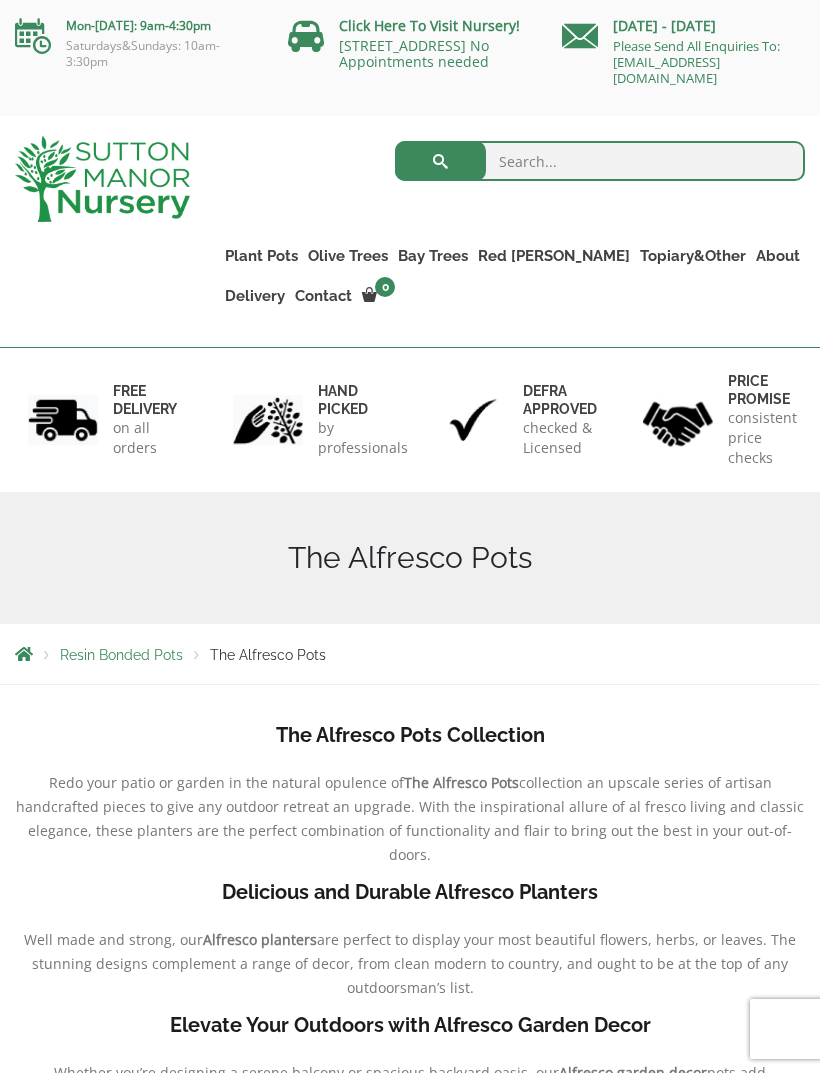 scroll, scrollTop: 239, scrollLeft: 0, axis: vertical 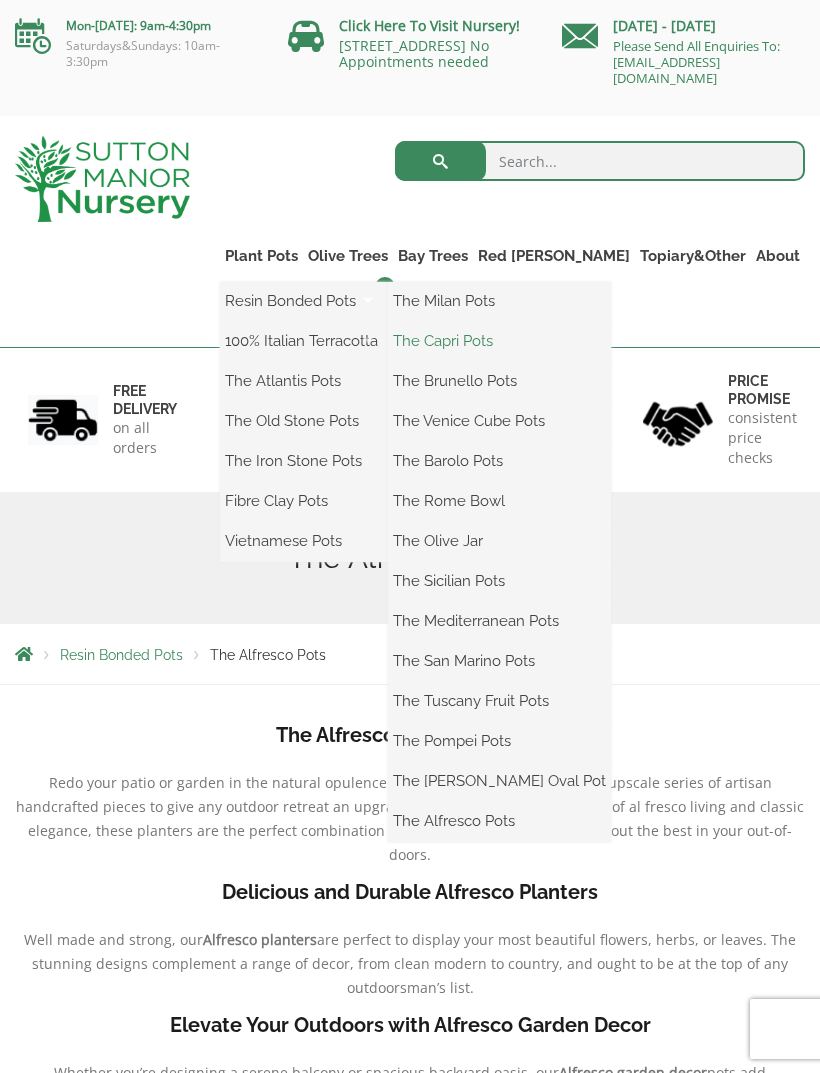 click on "The Capri Pots" at bounding box center (499, 341) 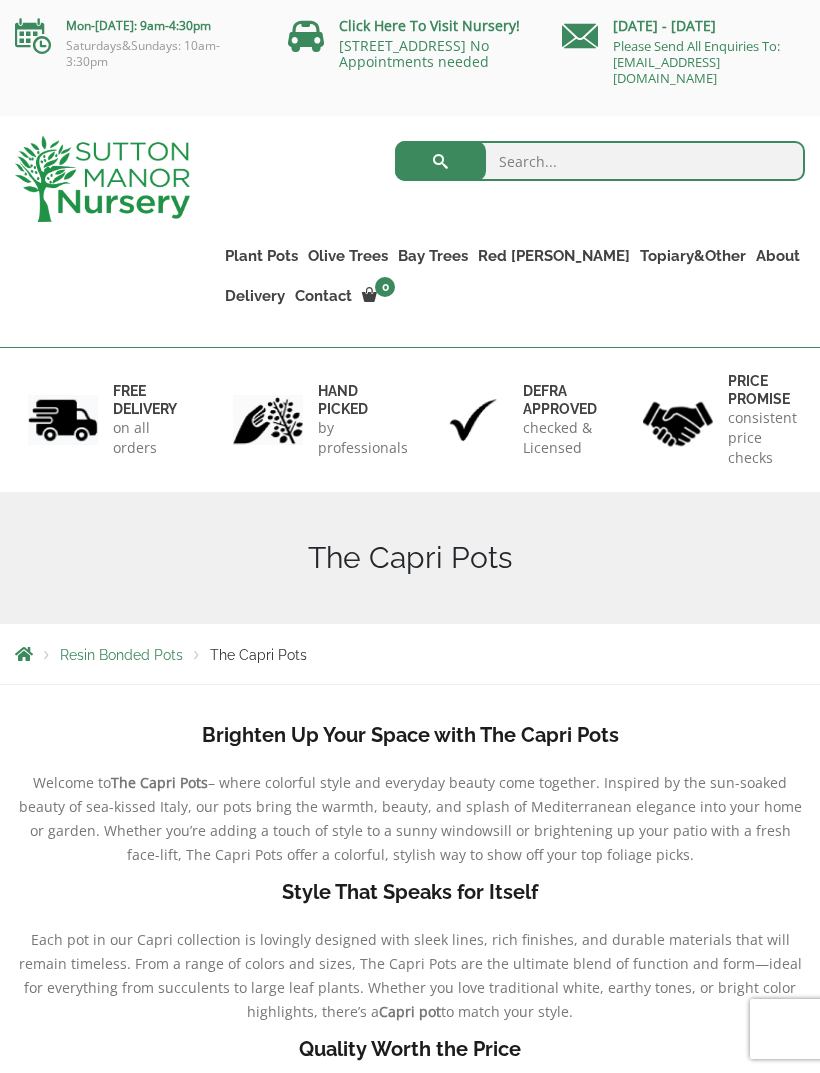 scroll, scrollTop: 0, scrollLeft: 0, axis: both 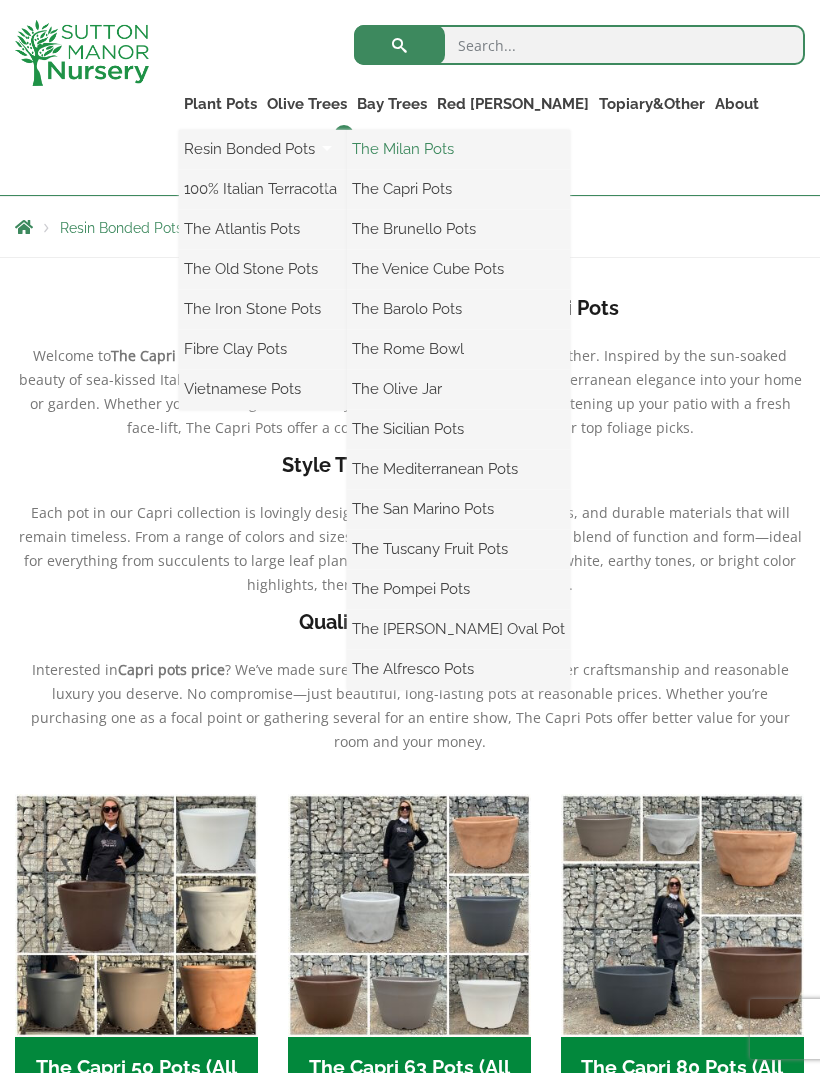 click on "The Milan Pots" at bounding box center (458, 149) 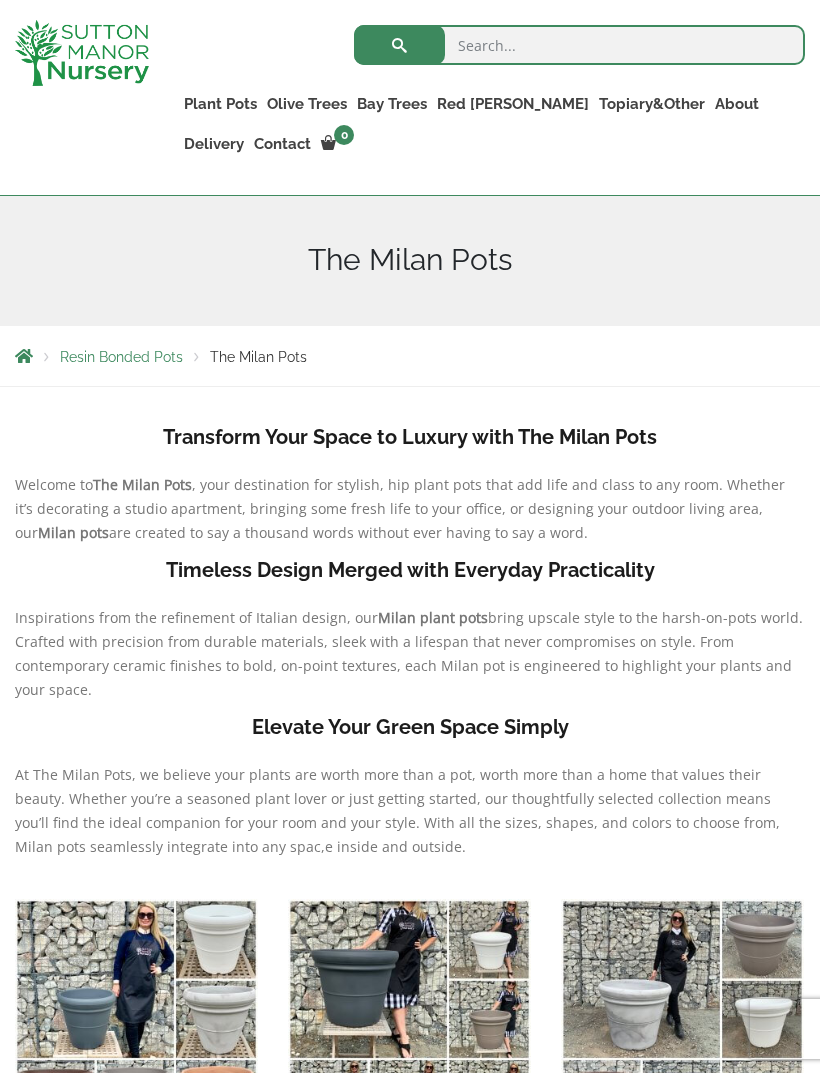 scroll, scrollTop: 333, scrollLeft: 0, axis: vertical 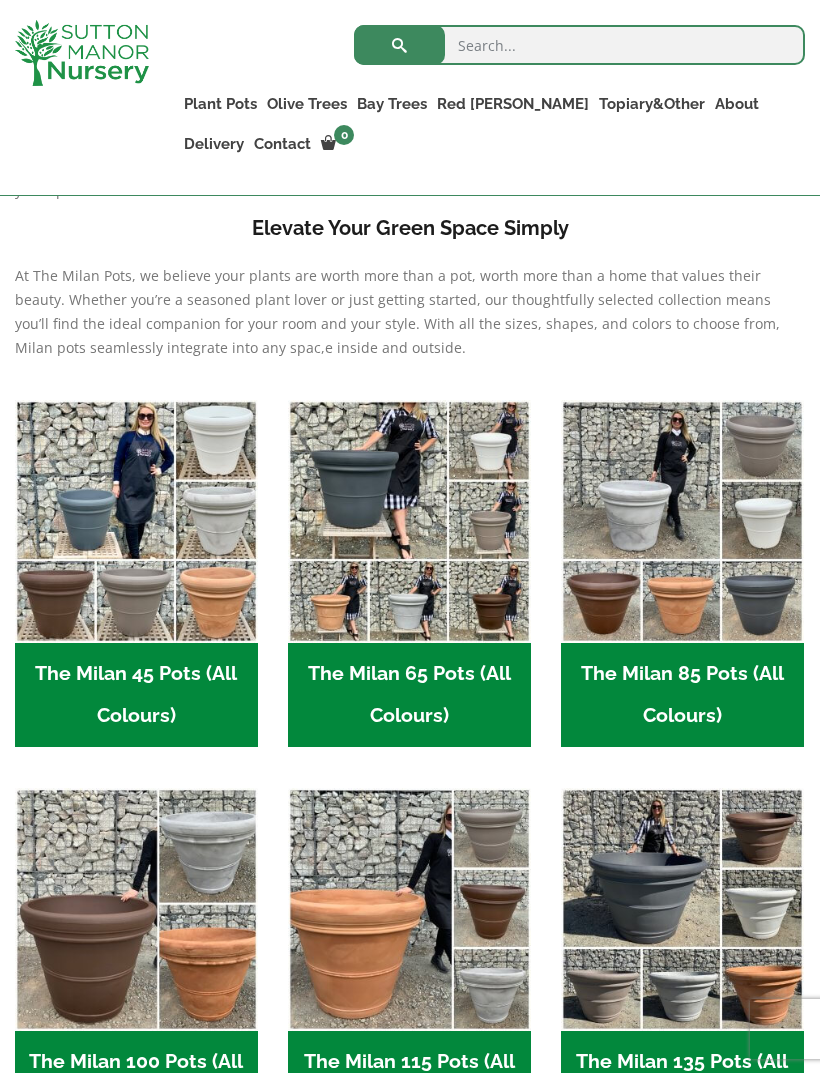 click on "The Milan 45 Pots (All Colours)  (6)" at bounding box center (136, 695) 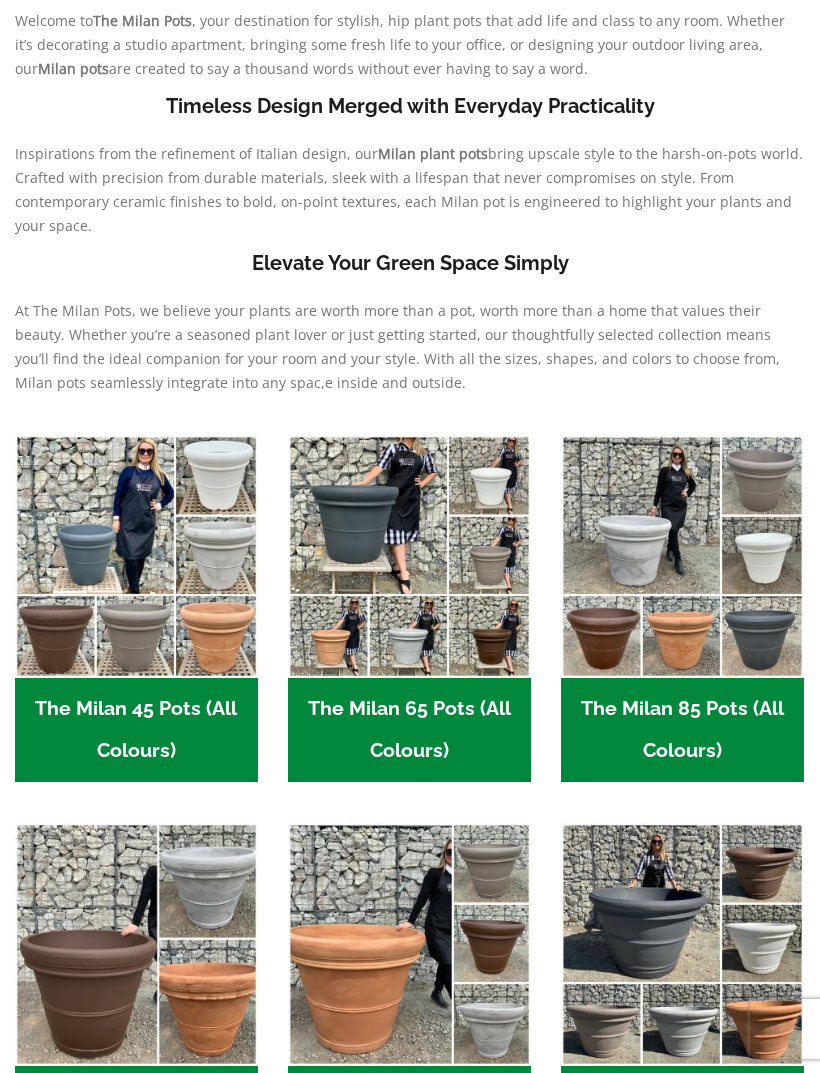 scroll, scrollTop: 825, scrollLeft: 0, axis: vertical 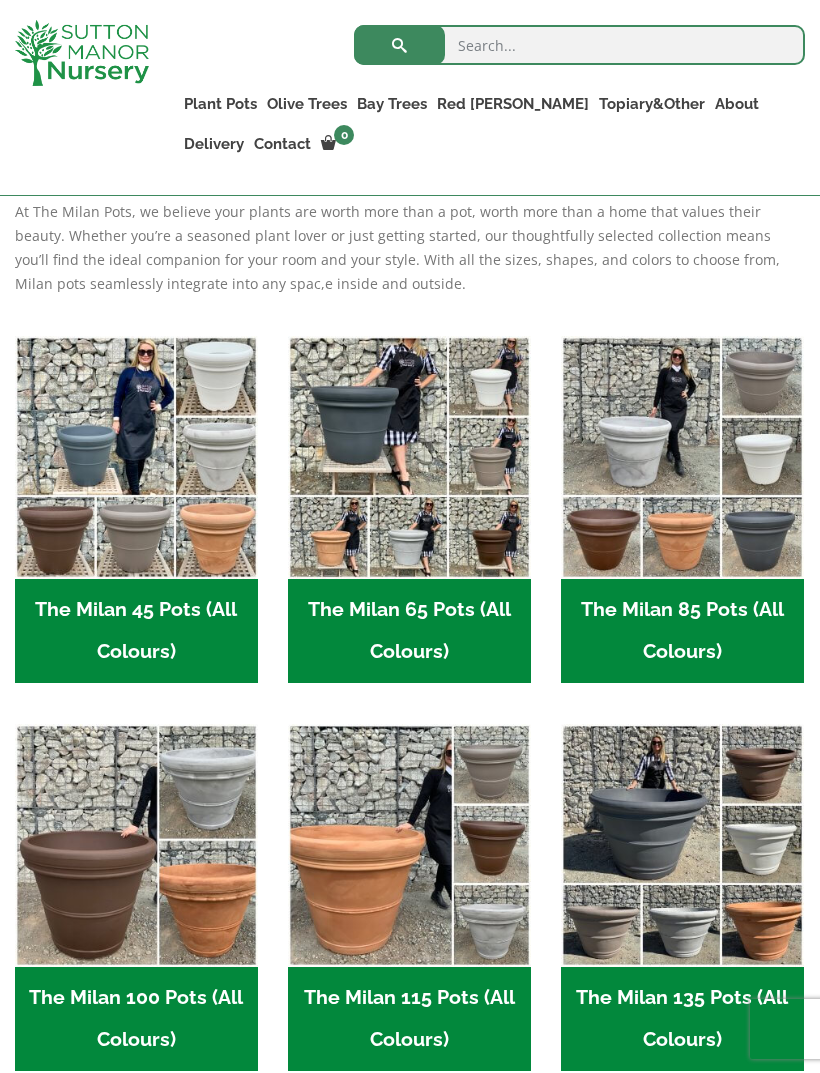 click on "The Milan 65 Pots (All Colours)  (6)" at bounding box center [409, 631] 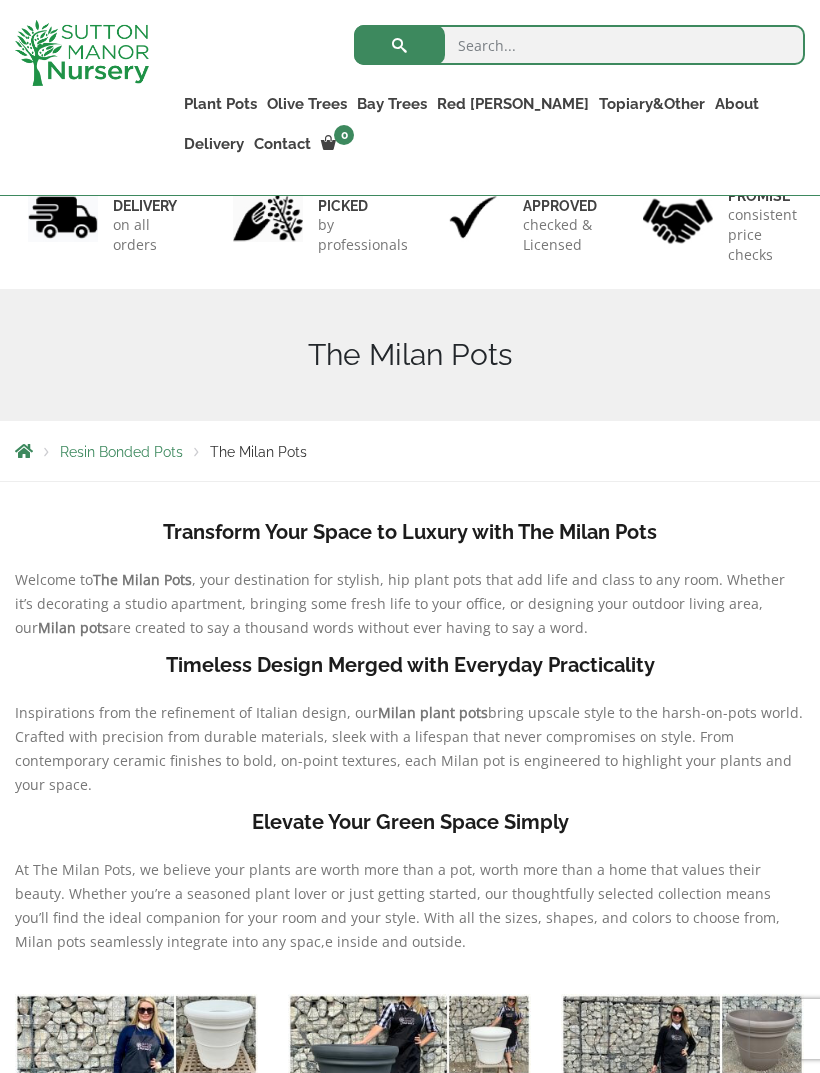 scroll, scrollTop: 0, scrollLeft: 0, axis: both 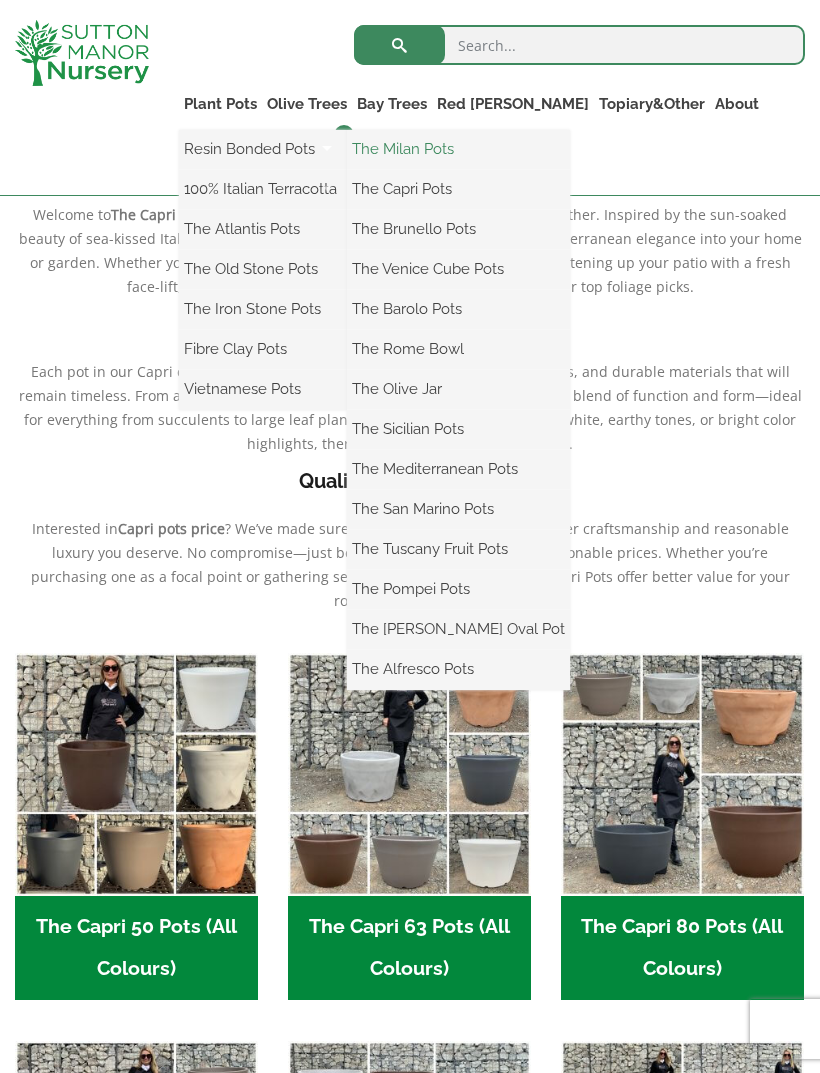 click on "The Milan Pots" at bounding box center (458, 149) 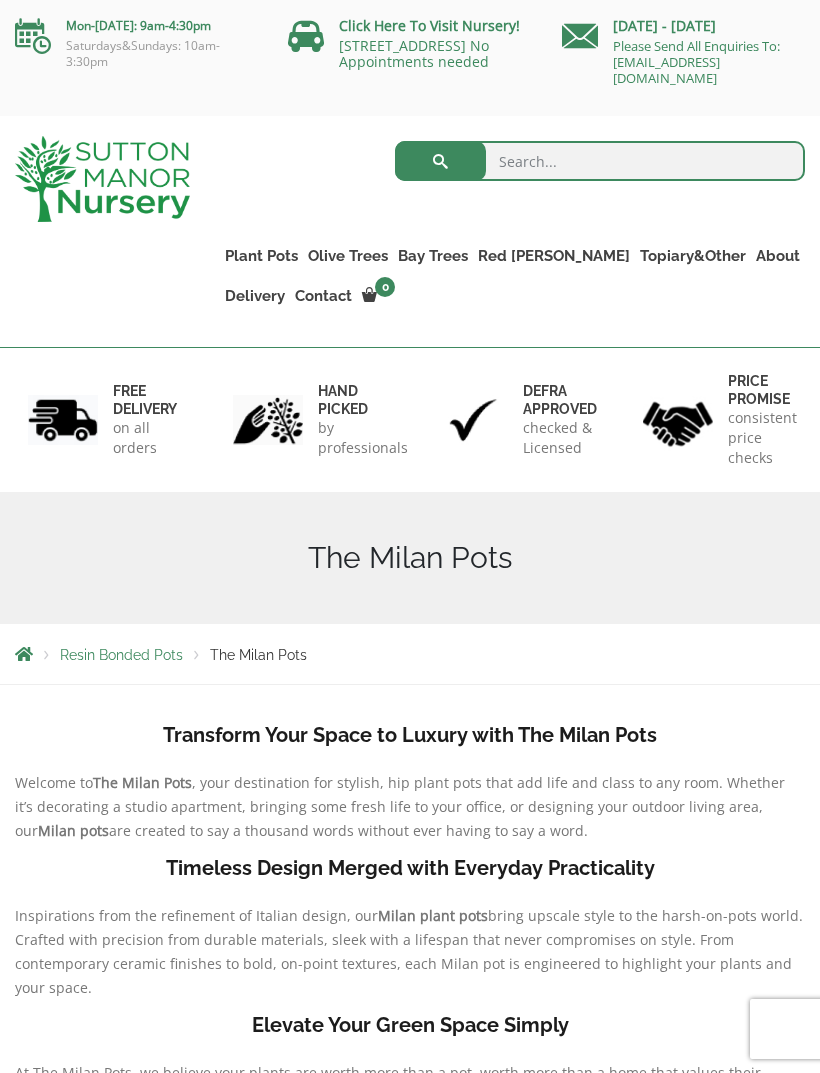 scroll, scrollTop: 0, scrollLeft: 0, axis: both 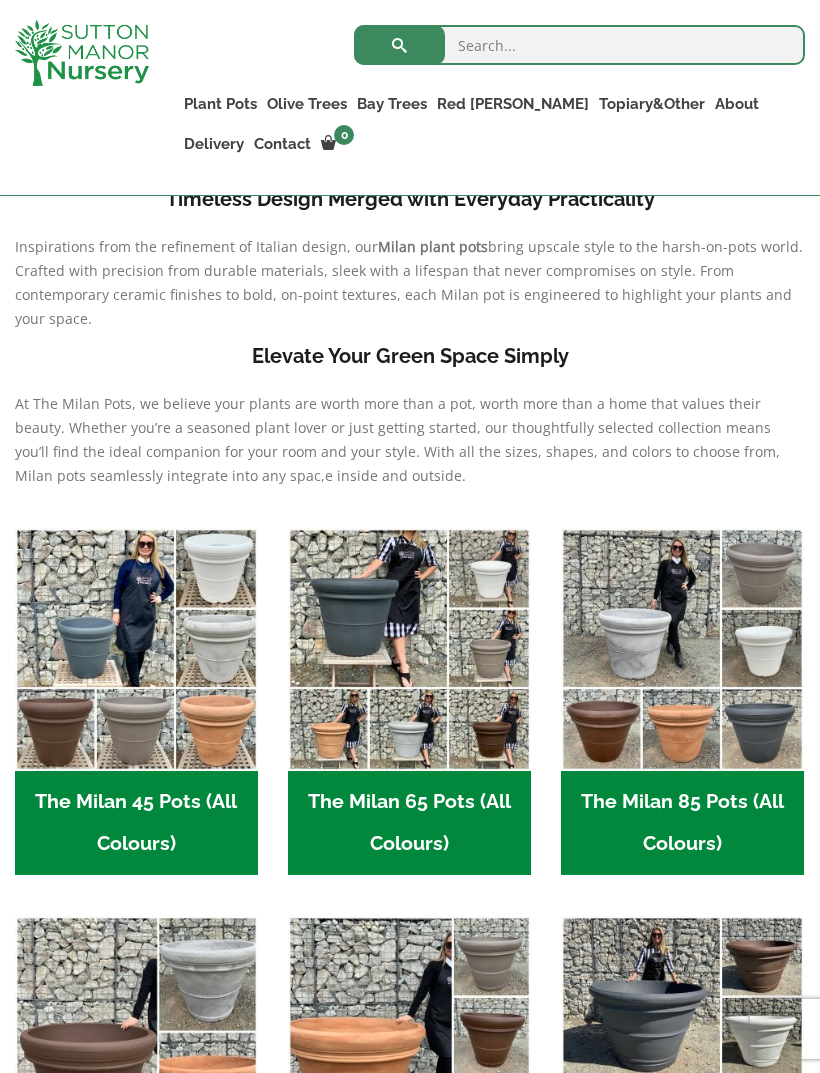 click on "The Milan 85 Pots (All Colours)  (6)" at bounding box center [682, 823] 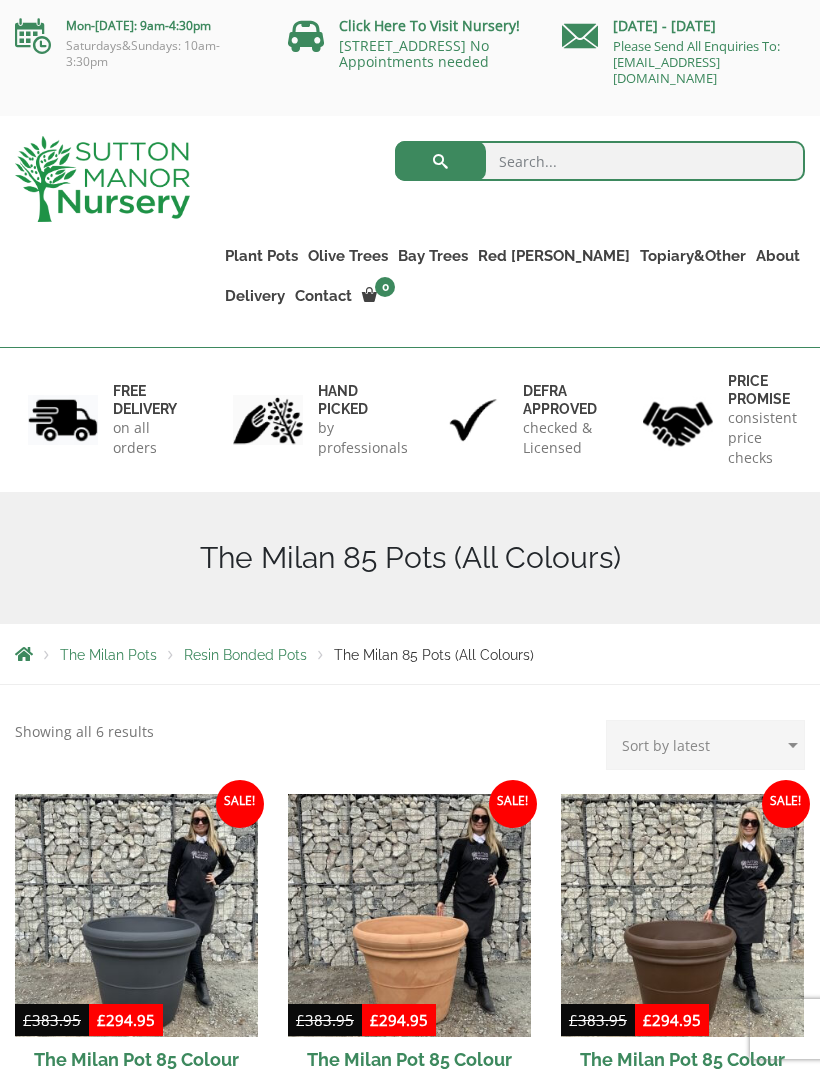 scroll, scrollTop: 0, scrollLeft: 0, axis: both 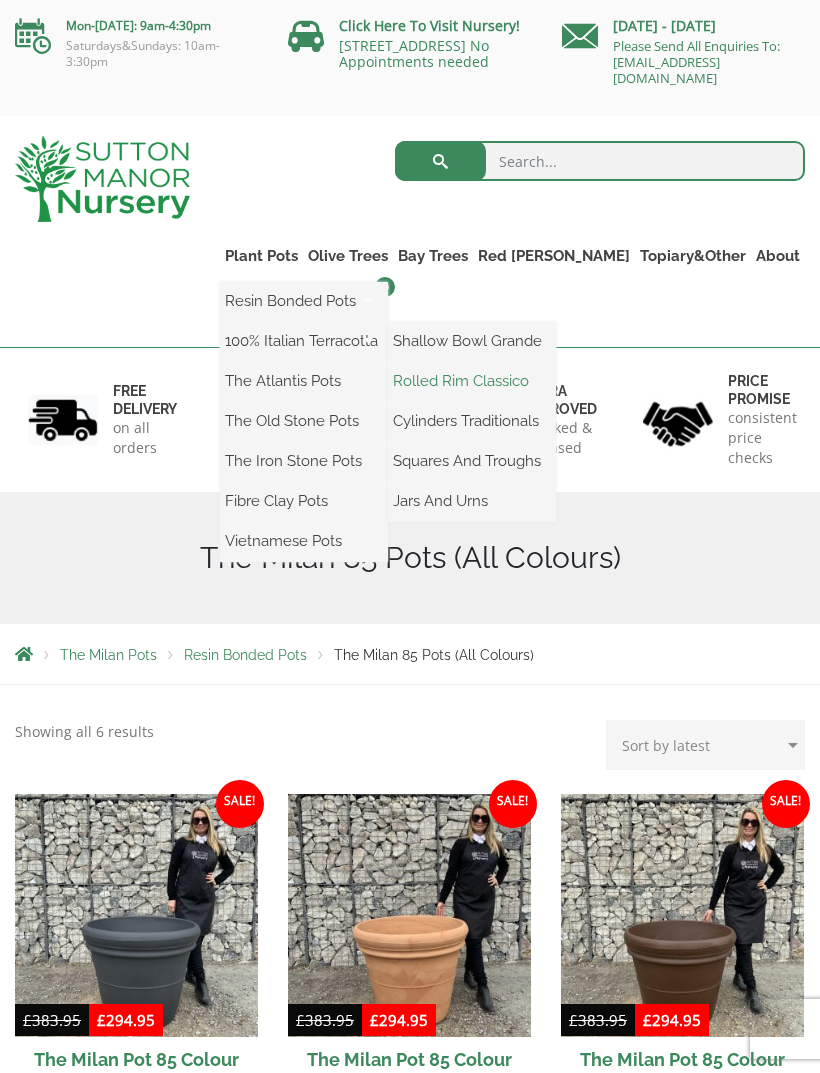 click on "Rolled Rim Classico" at bounding box center (472, 381) 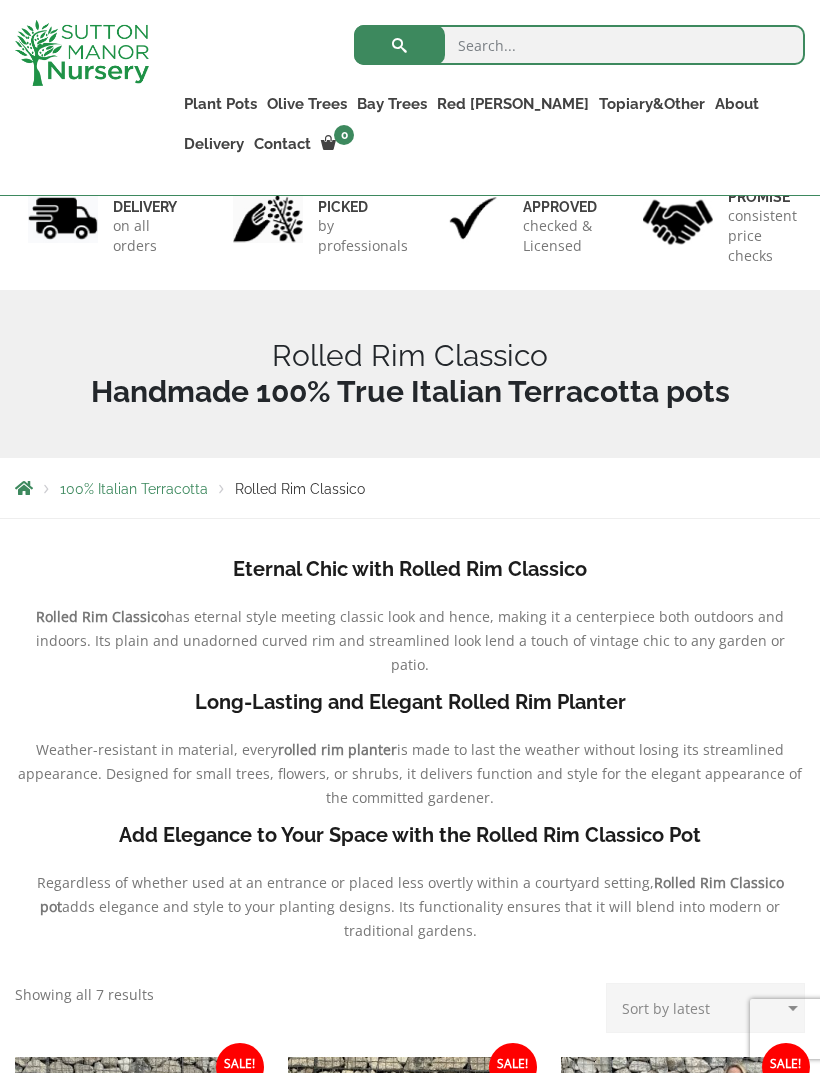 scroll, scrollTop: 271, scrollLeft: 0, axis: vertical 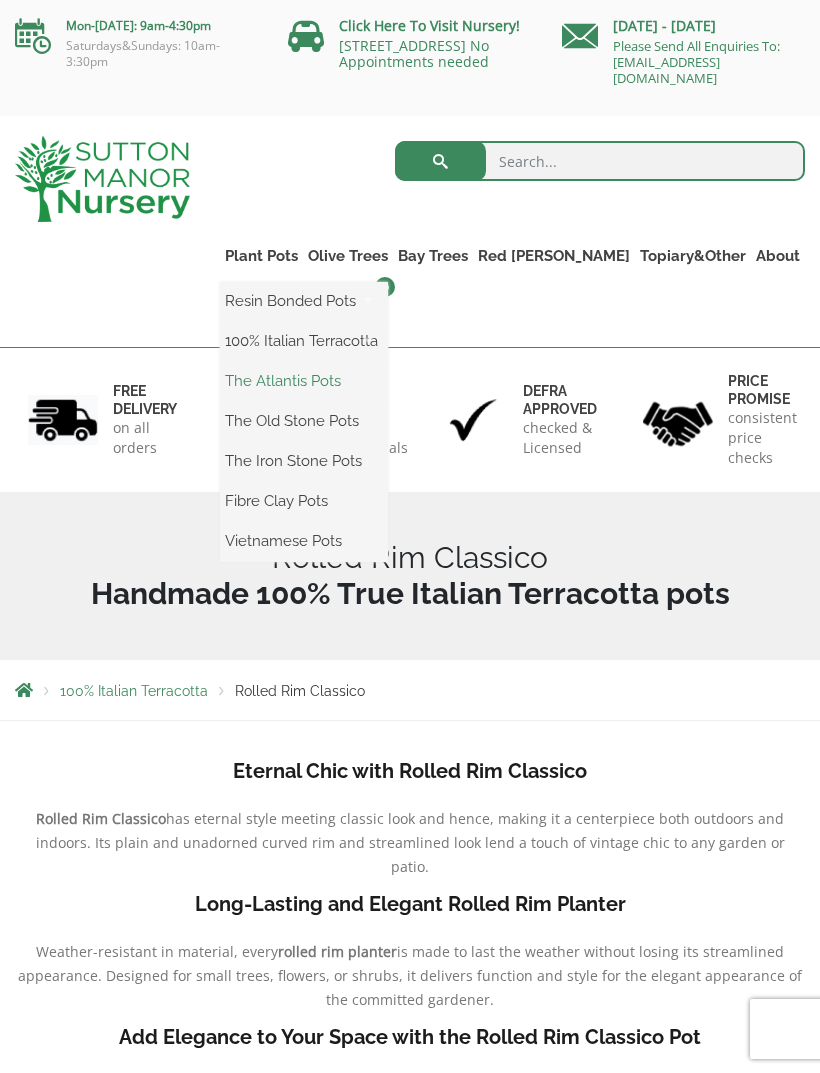click on "The Atlantis Pots" at bounding box center (304, 381) 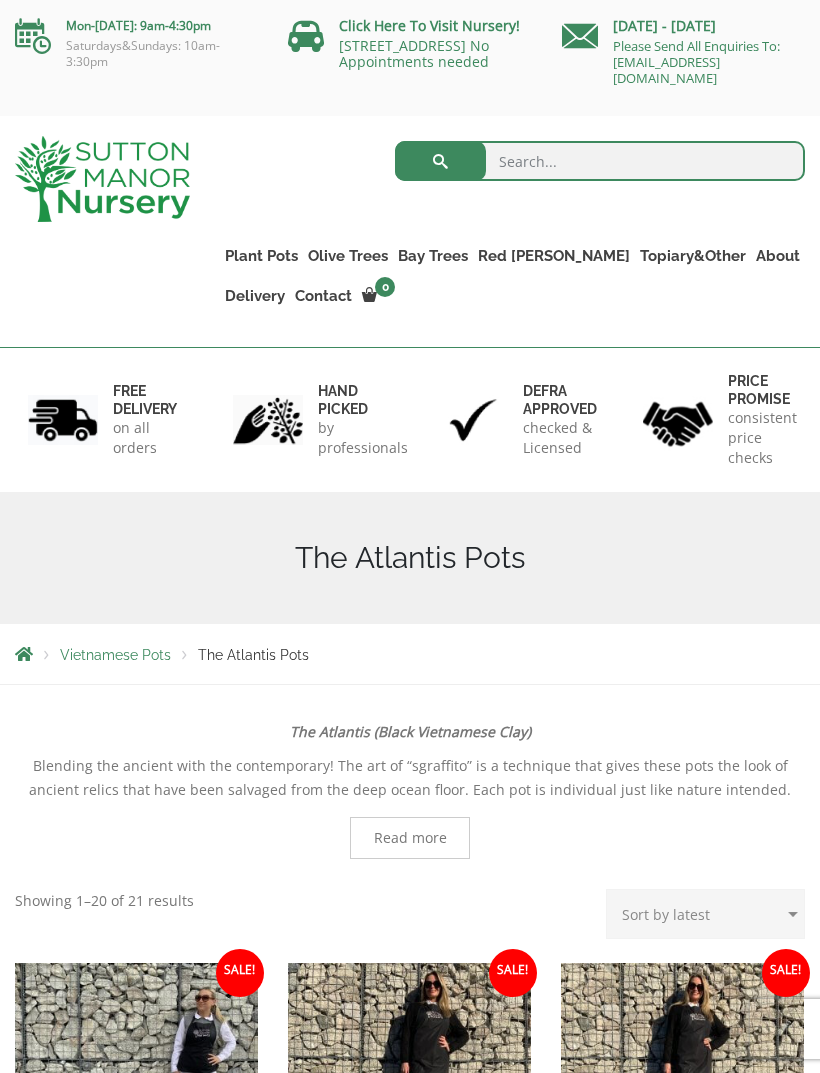 scroll, scrollTop: 0, scrollLeft: 0, axis: both 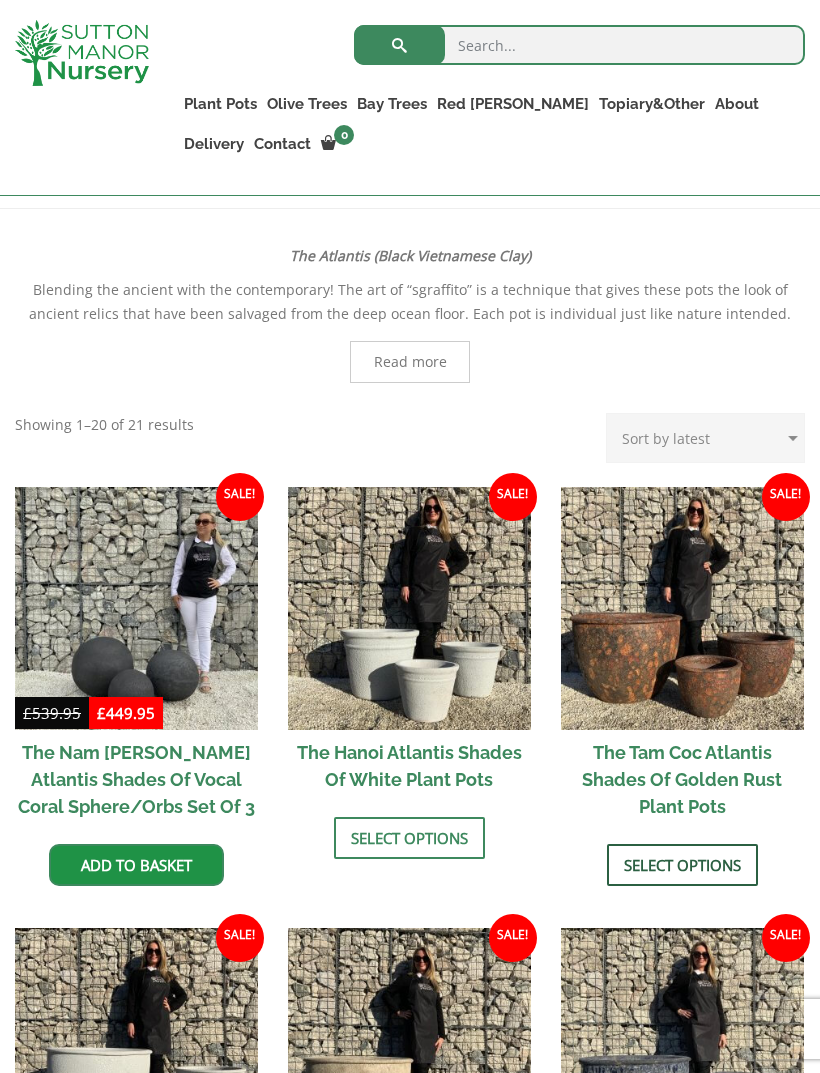click on "Select options" at bounding box center [682, 865] 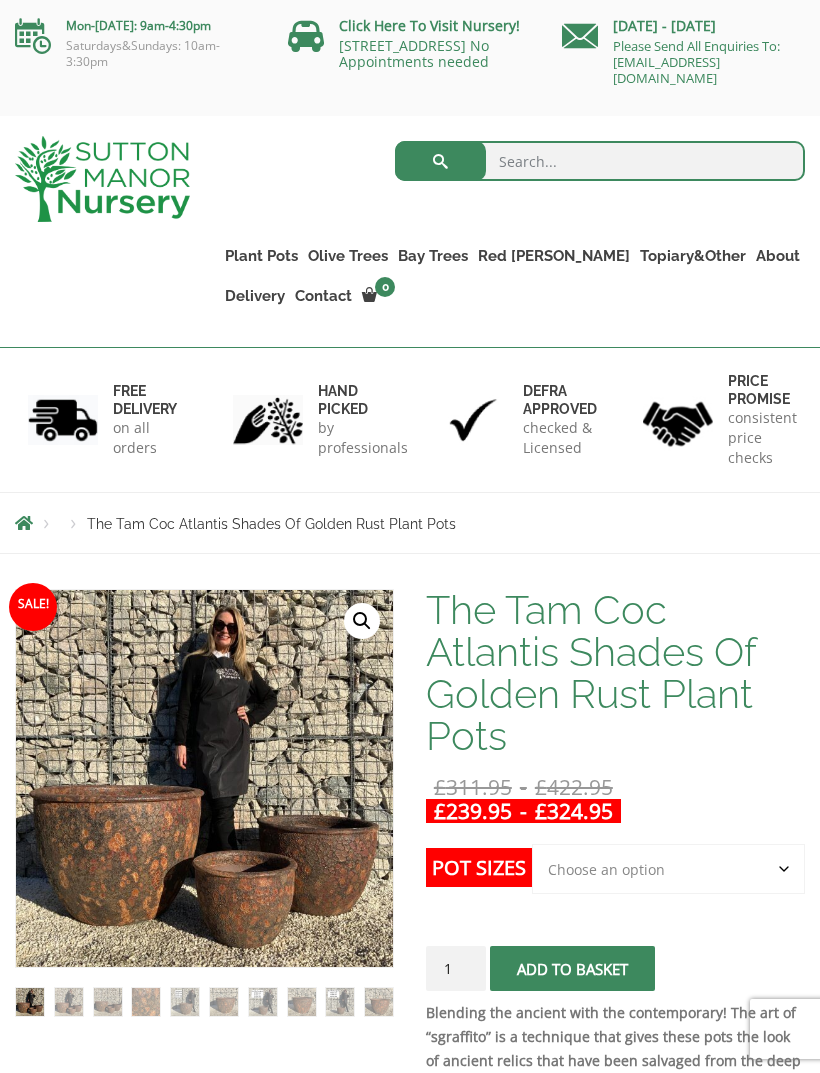 scroll, scrollTop: 0, scrollLeft: 0, axis: both 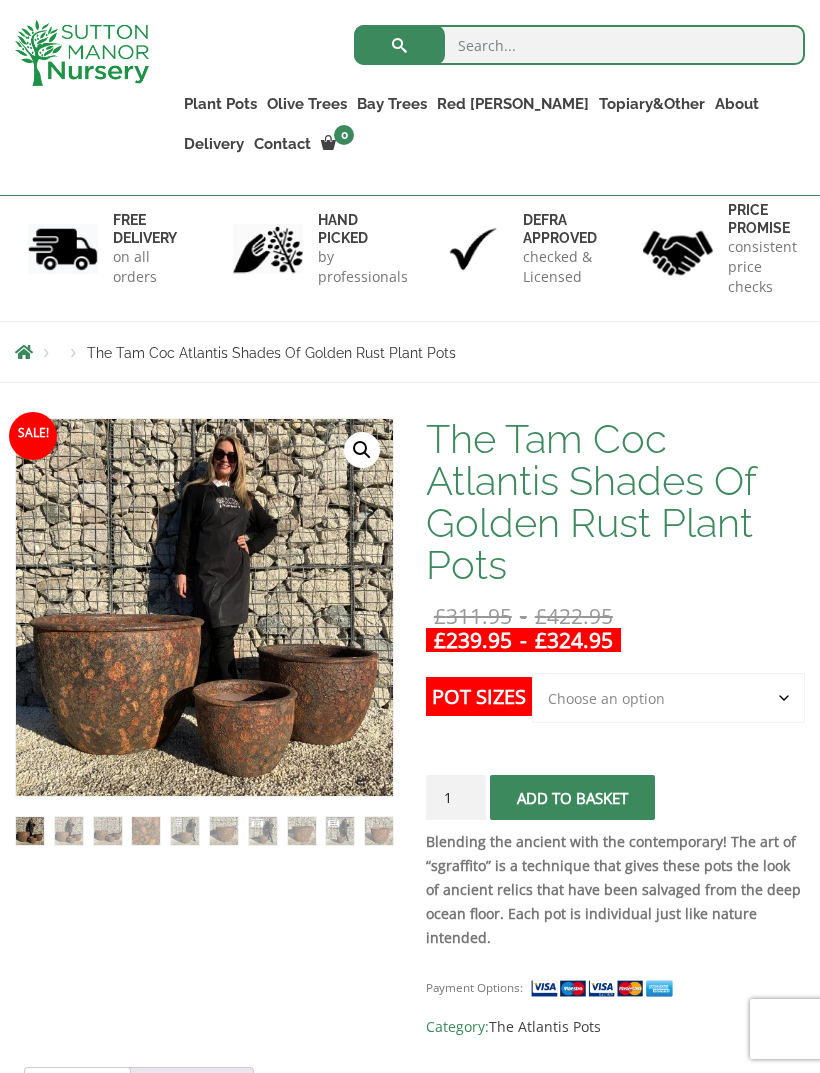 click at bounding box center (516, 919) 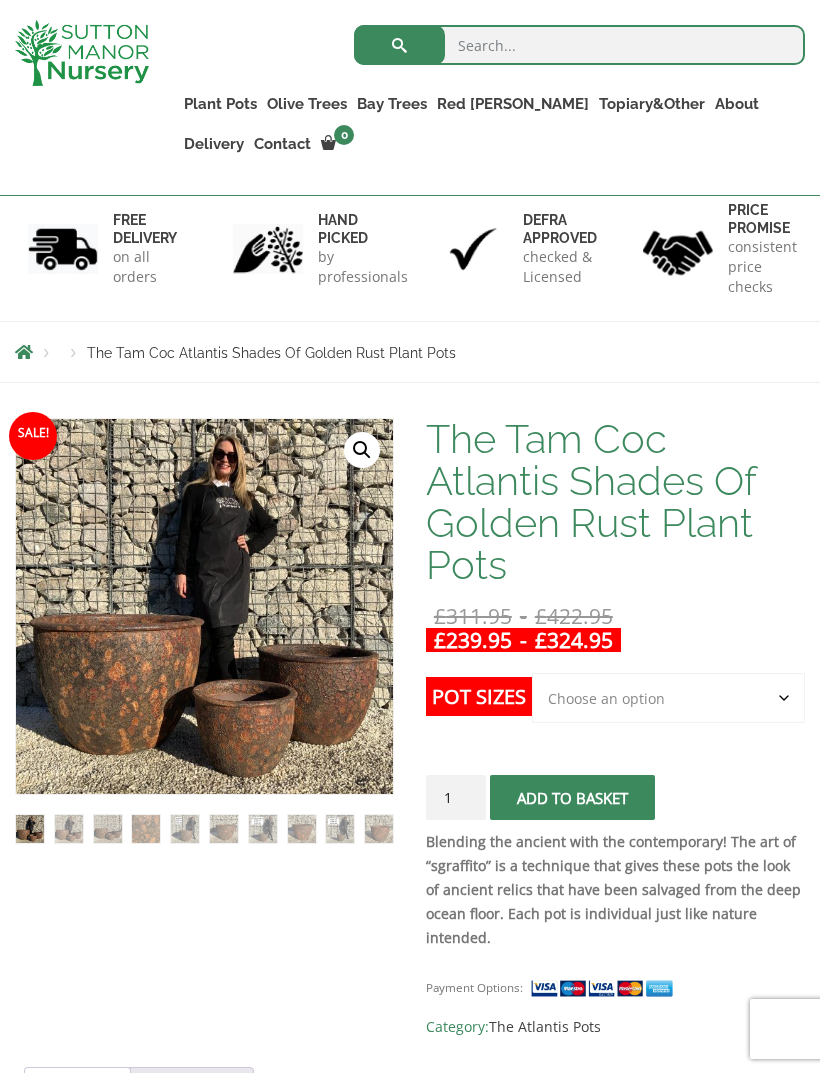 click on "Choose an option 3rd to Largest Pot In The Picture 2nd to Largest Pot In The Picture" 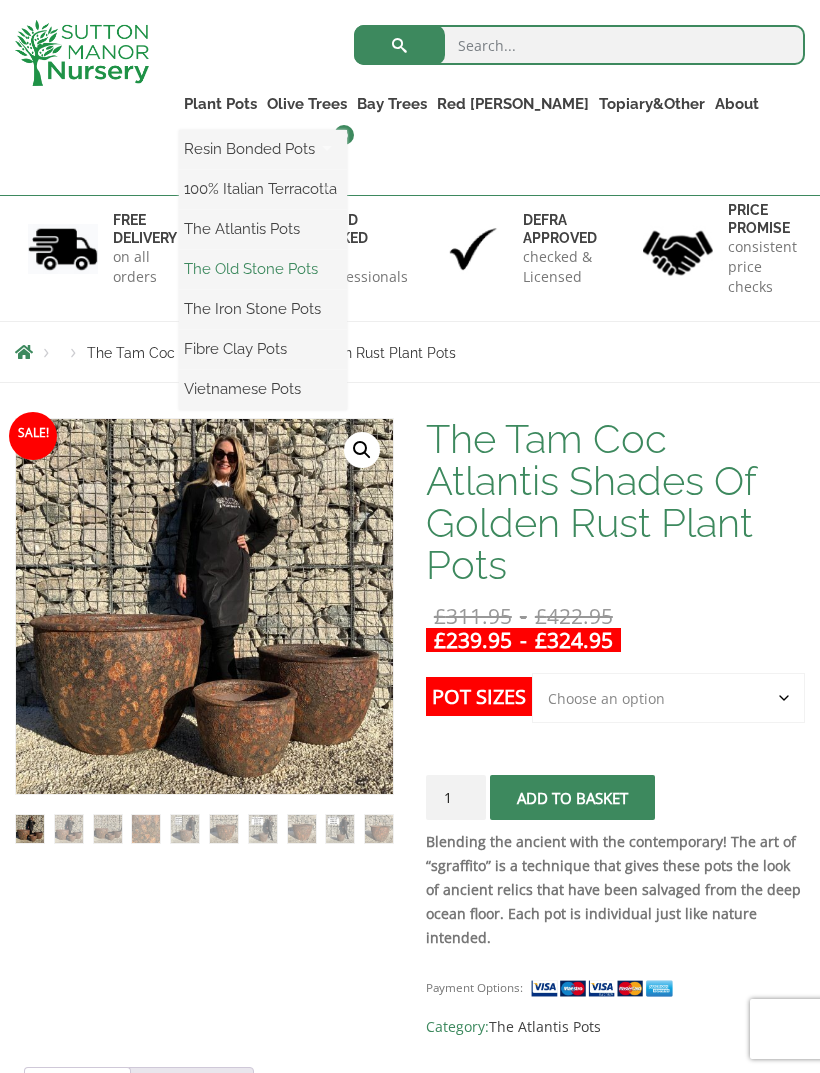 click on "The Old Stone Pots" at bounding box center (263, 269) 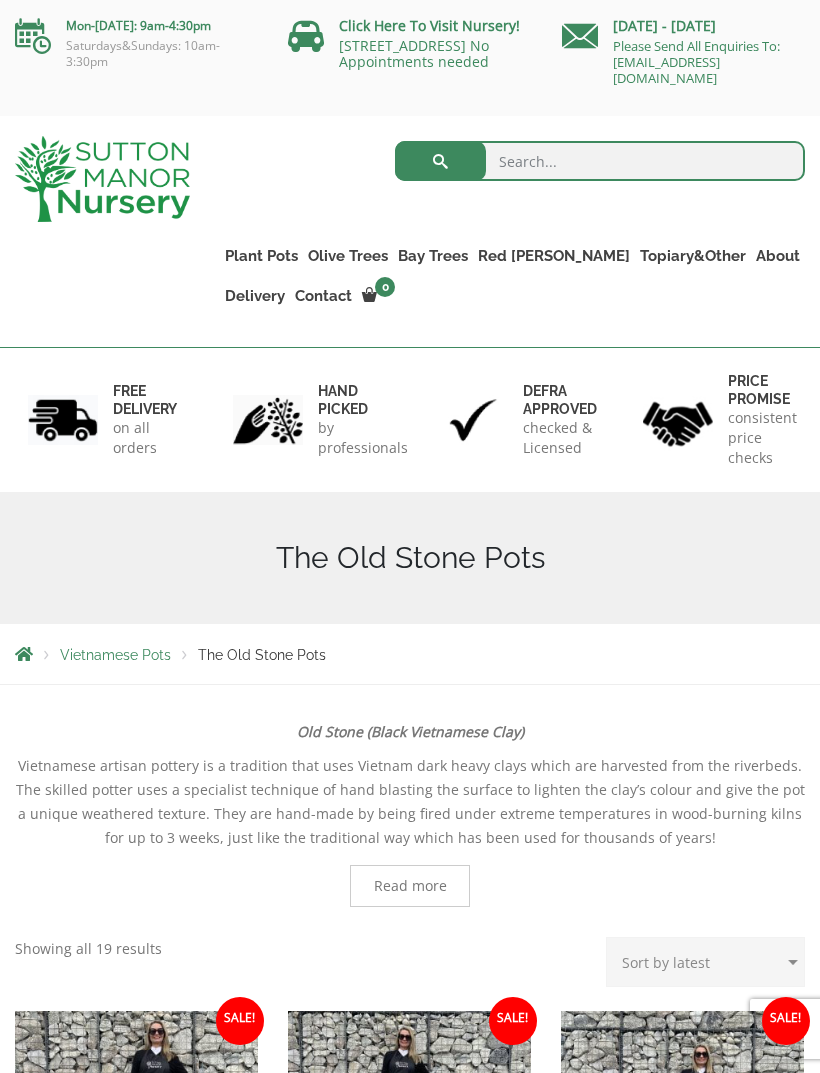 scroll, scrollTop: 0, scrollLeft: 0, axis: both 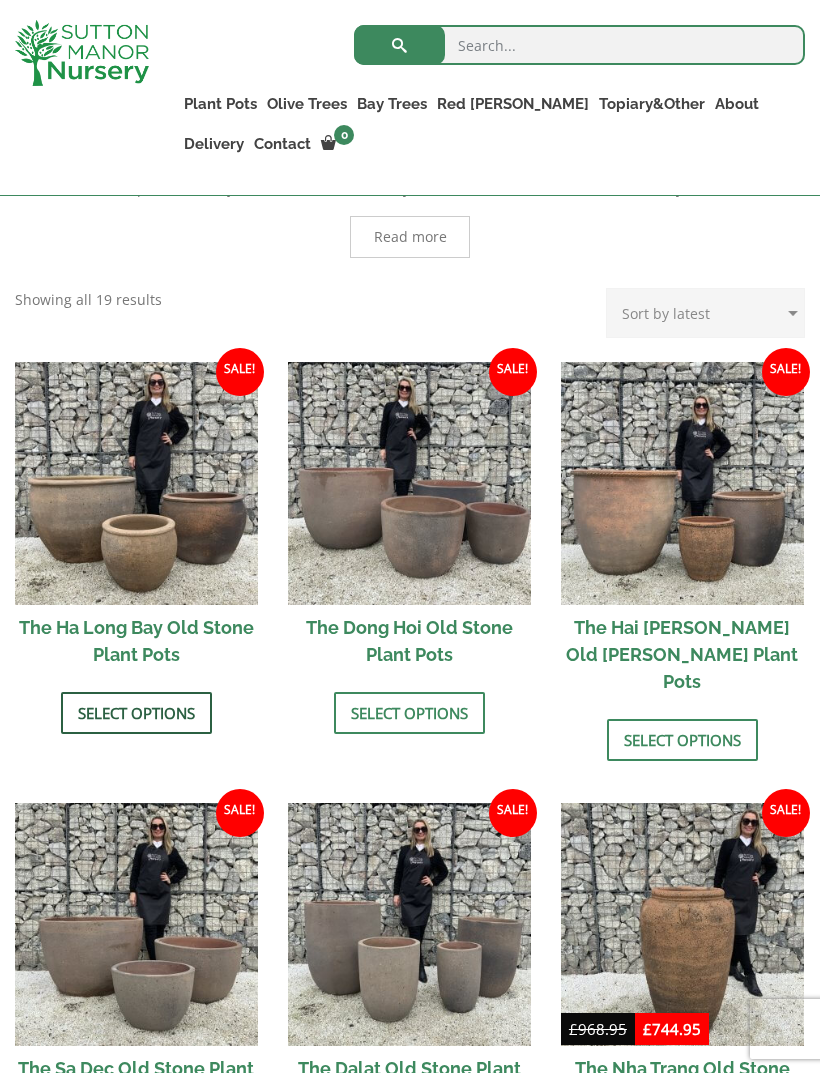 click on "Select options" at bounding box center (136, 713) 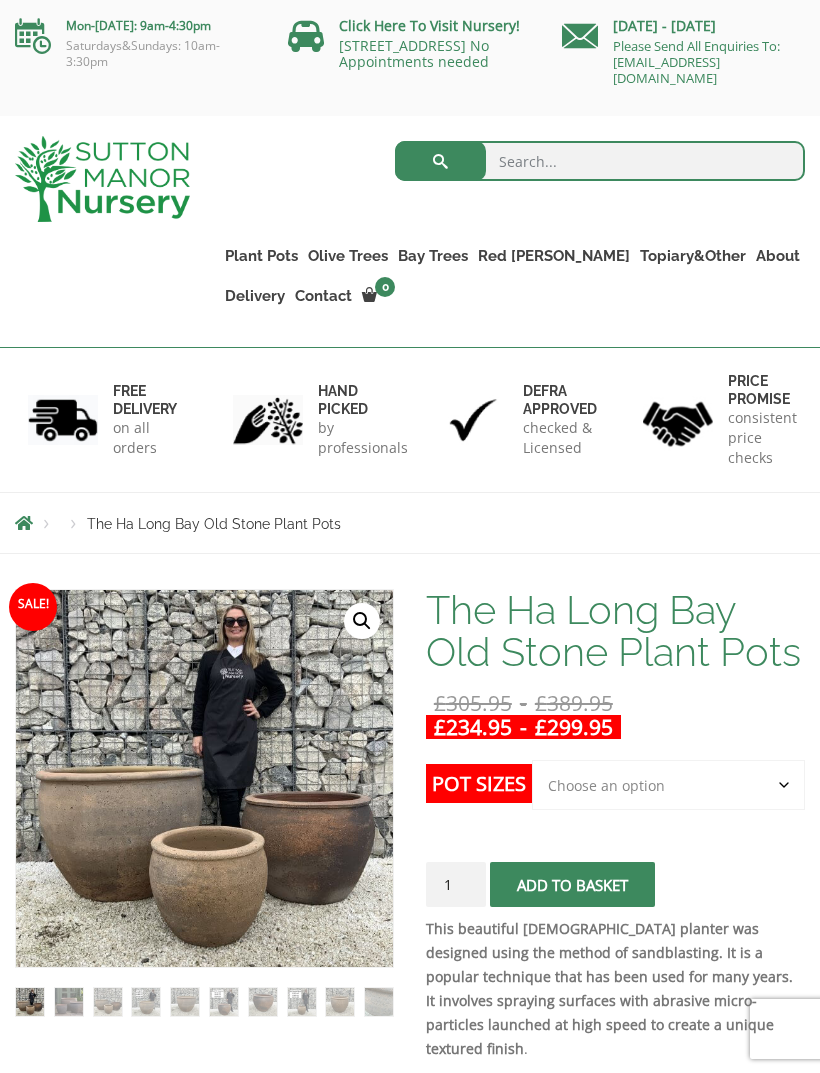 scroll, scrollTop: 0, scrollLeft: 0, axis: both 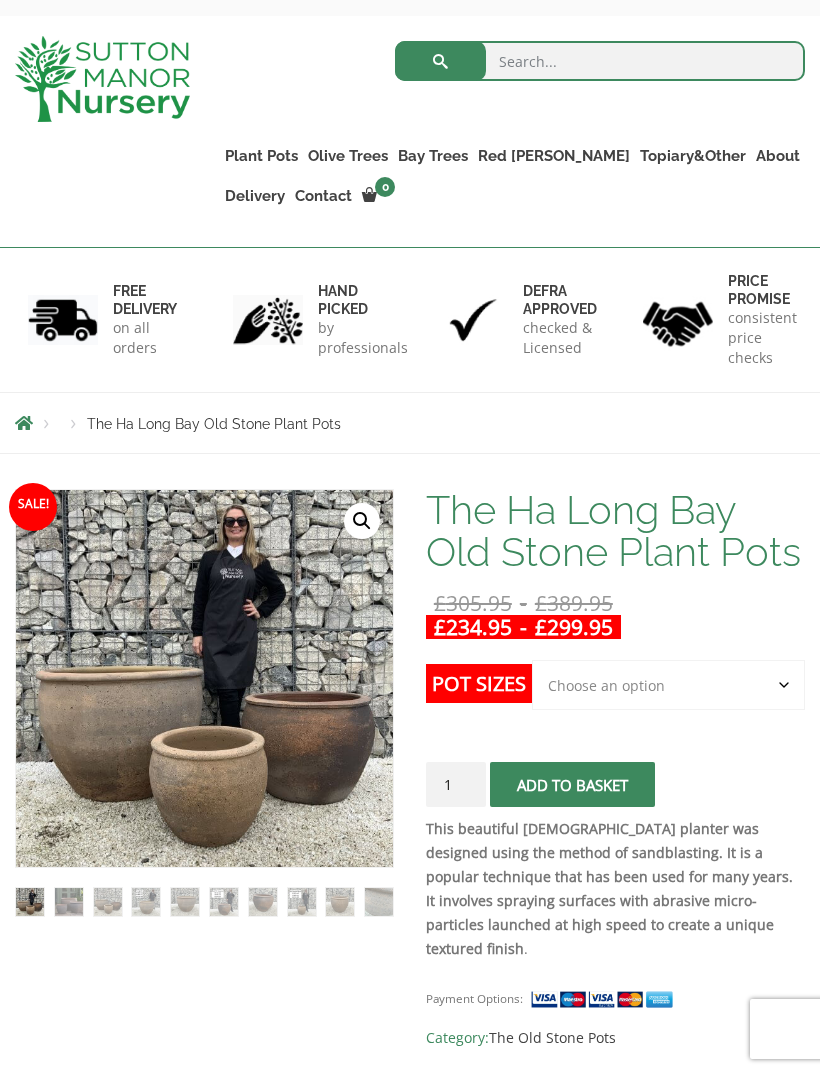 click on "Choose an option 3rd to Largest Pot In The Picture 2nd to Largest Pot In The Picture" 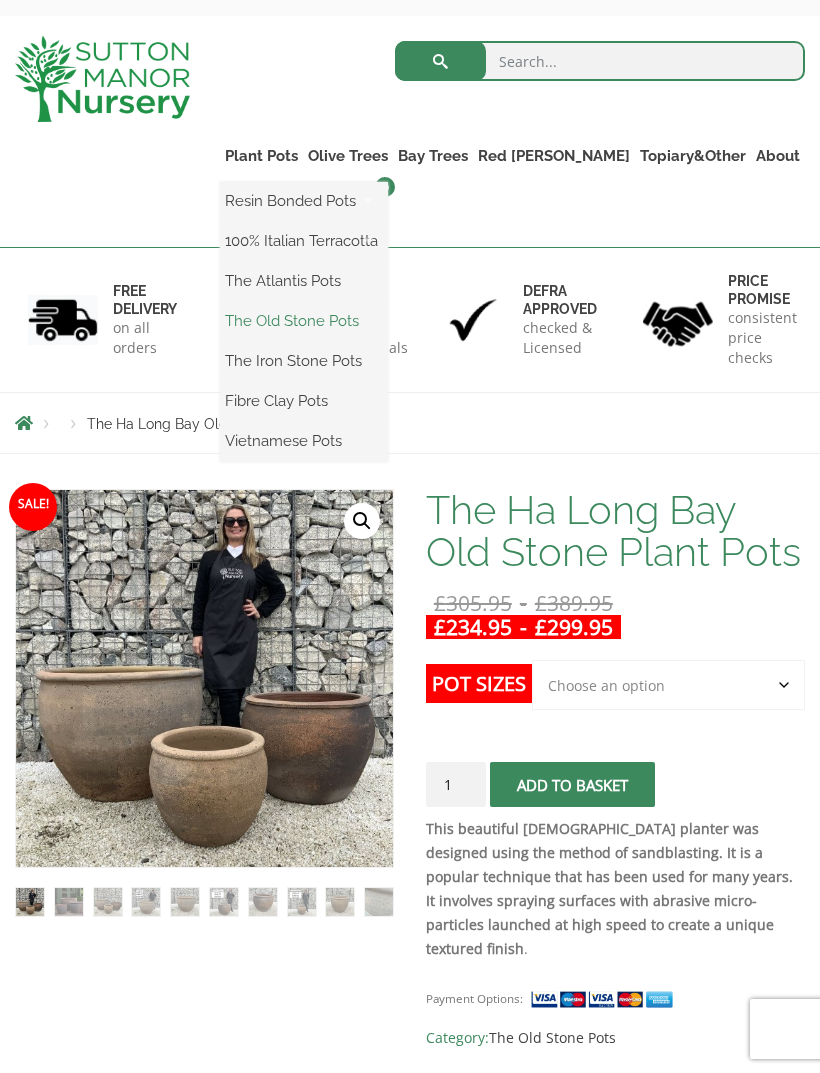 click on "The Old Stone Pots" at bounding box center (304, 321) 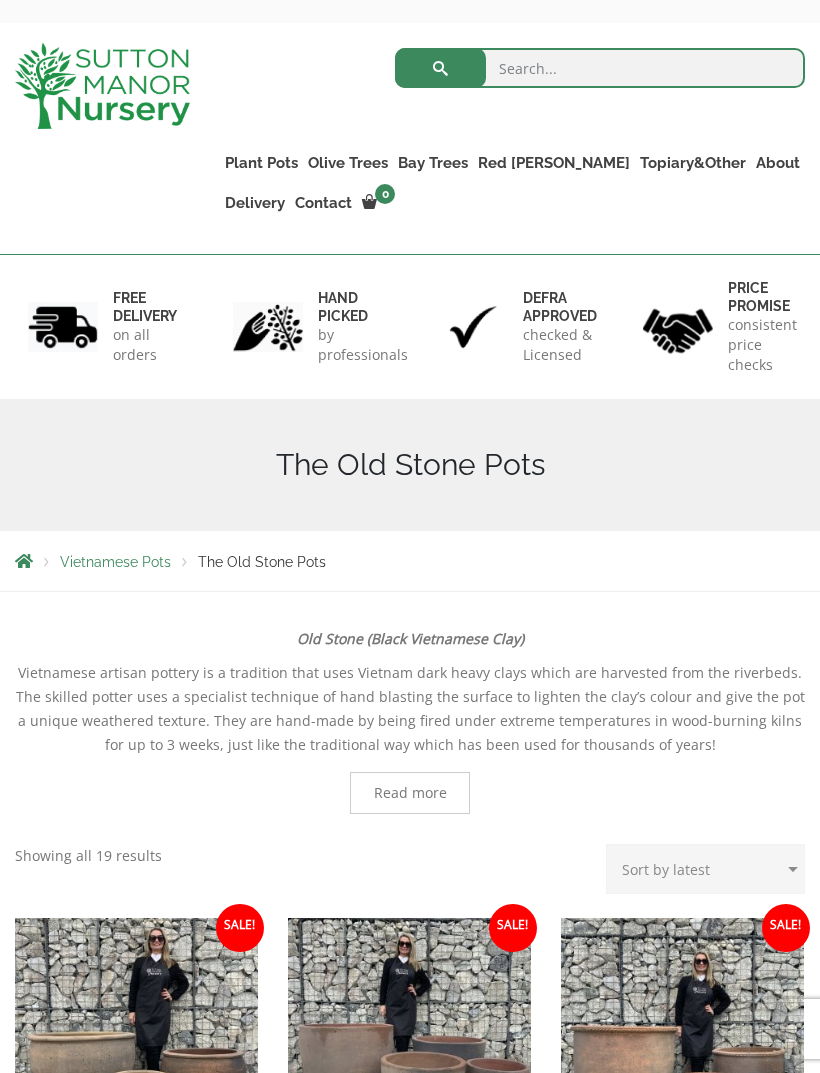 scroll, scrollTop: 450, scrollLeft: 0, axis: vertical 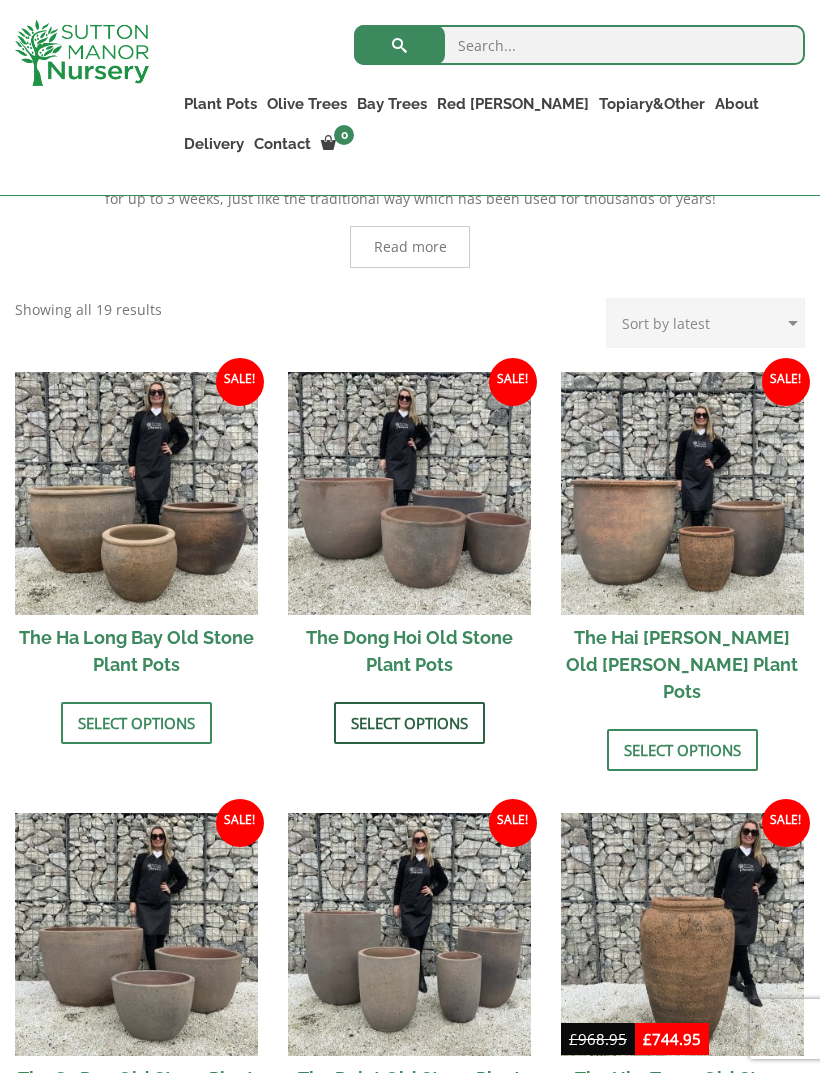 click on "Select options" at bounding box center [409, 723] 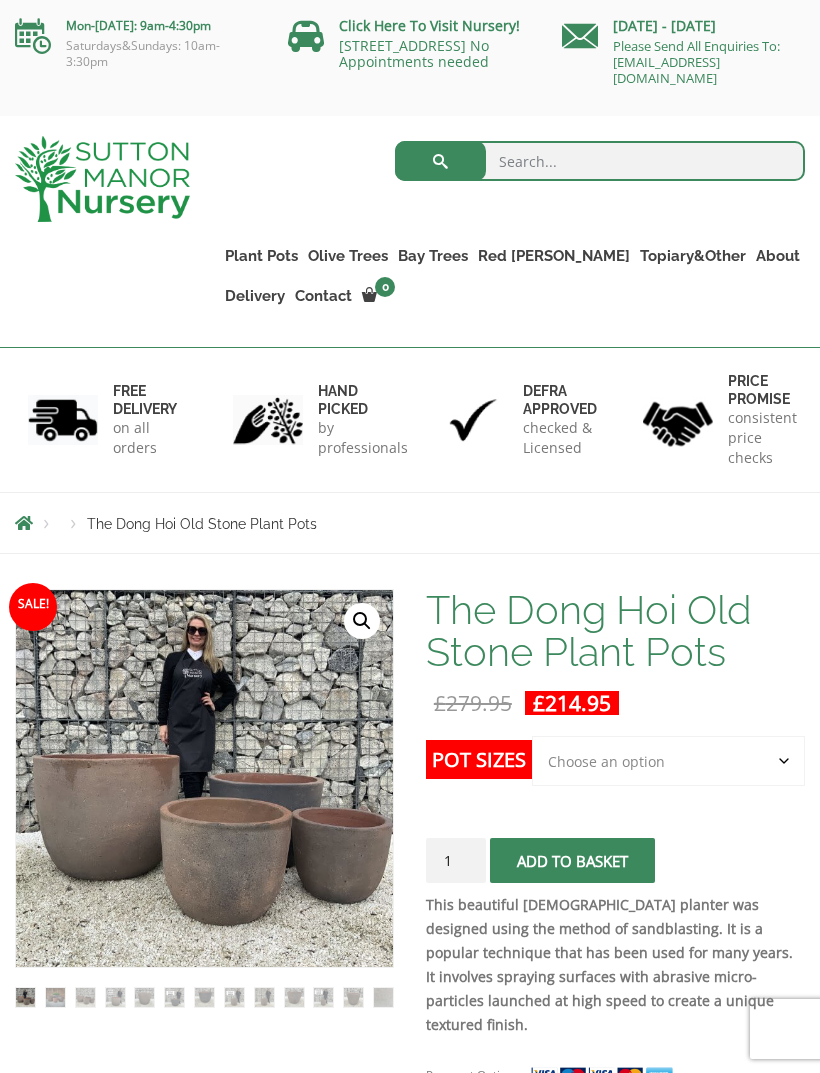 scroll, scrollTop: 0, scrollLeft: 0, axis: both 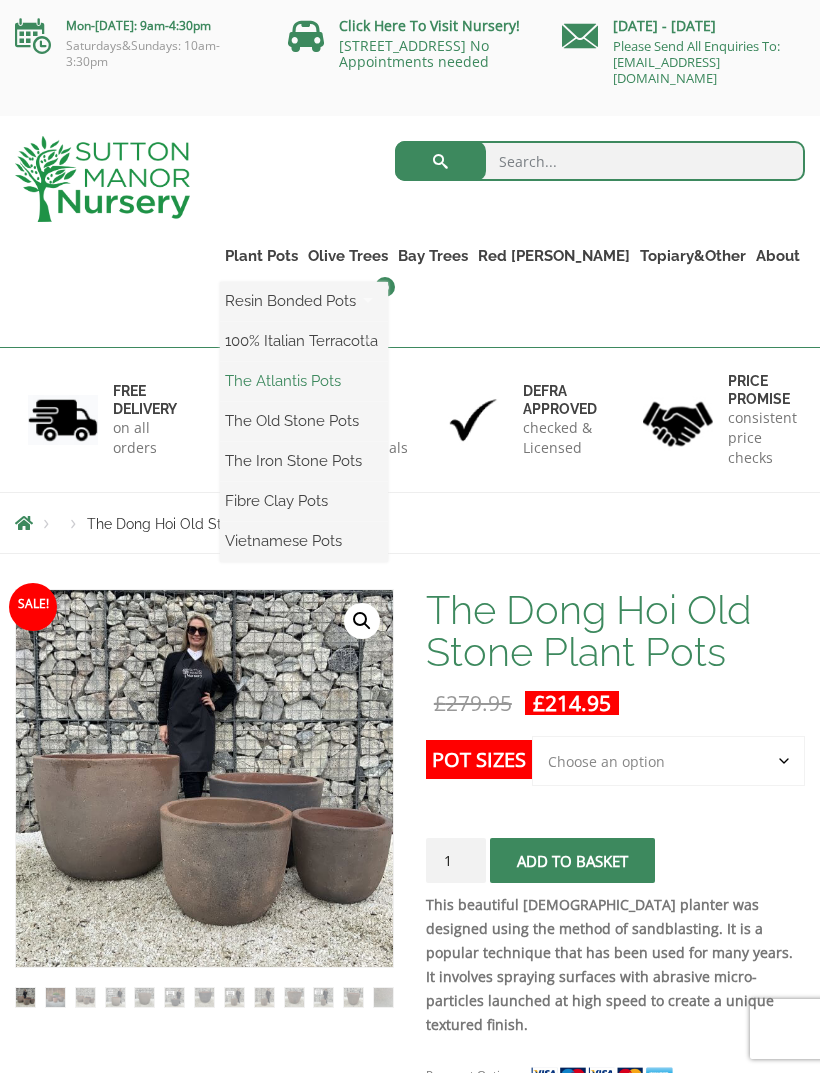 click on "The Atlantis Pots" at bounding box center (304, 381) 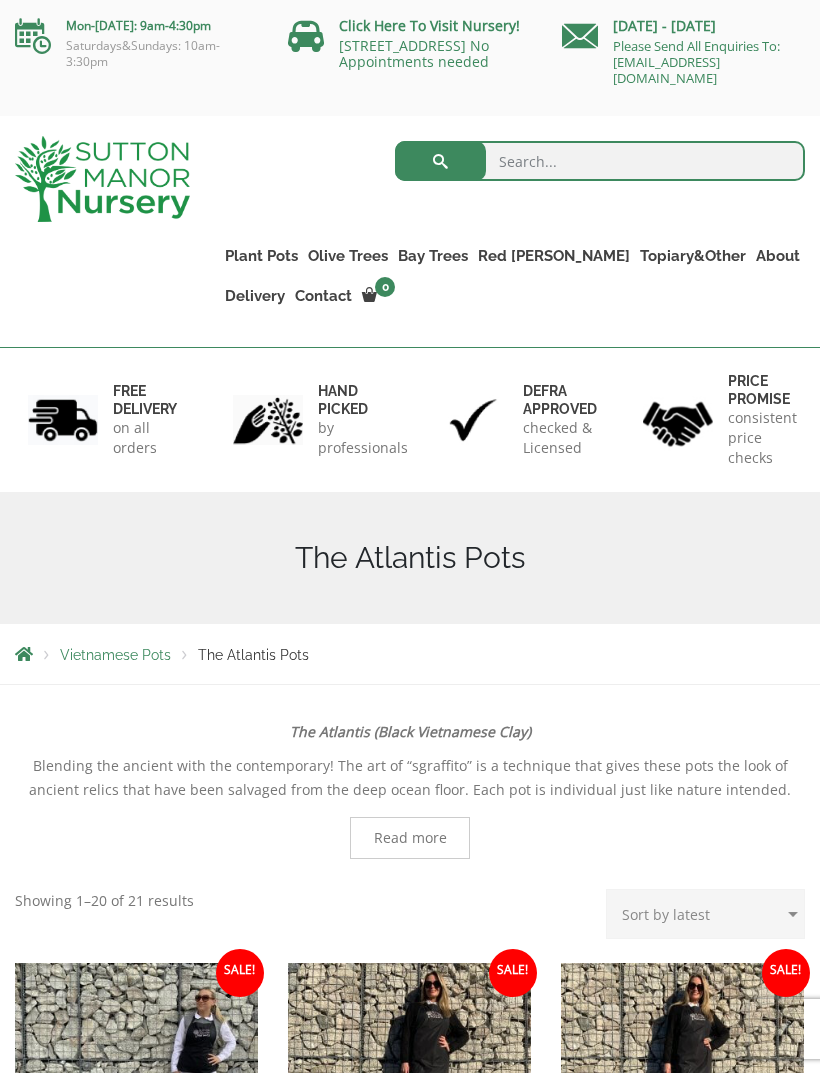 scroll, scrollTop: 0, scrollLeft: 0, axis: both 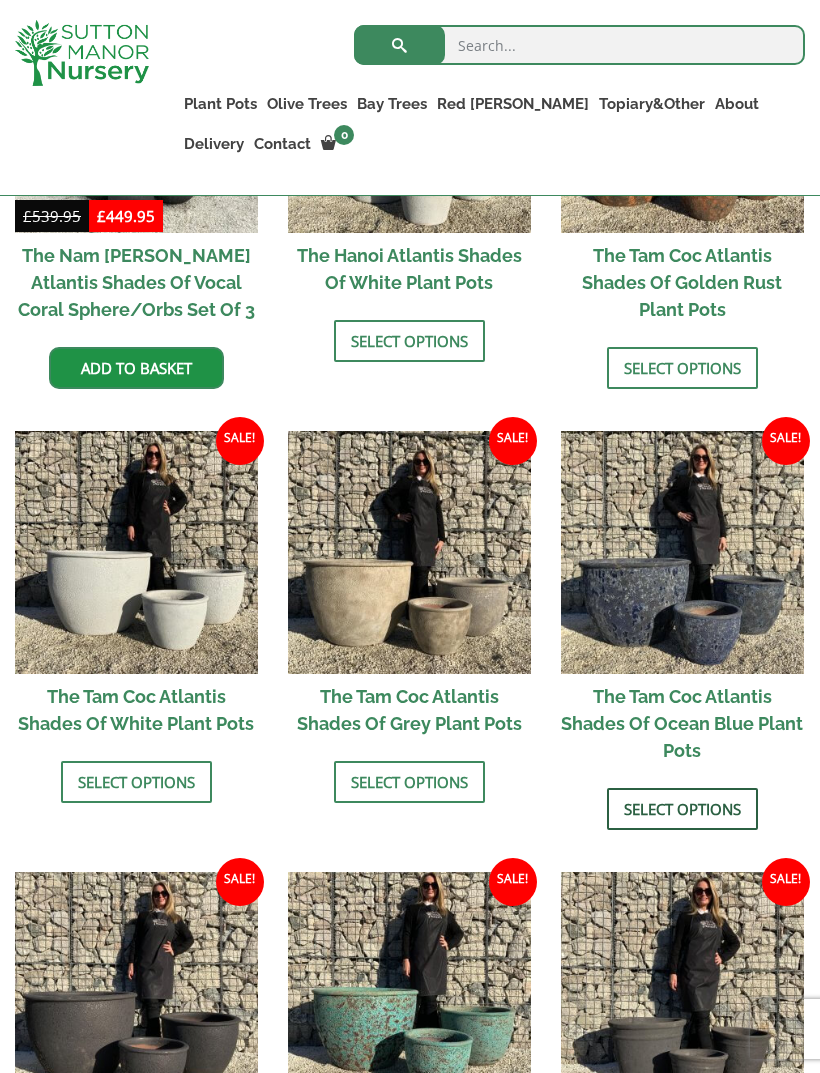 click on "Select options" at bounding box center (682, 809) 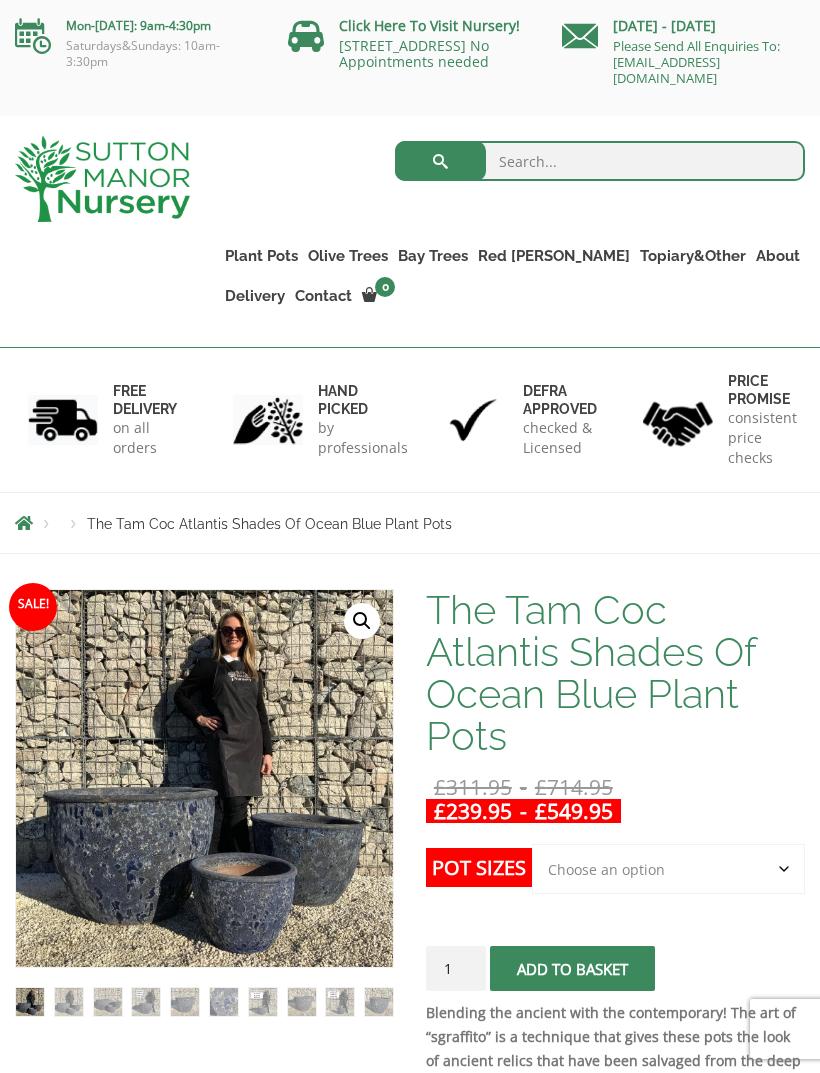 scroll, scrollTop: 0, scrollLeft: 0, axis: both 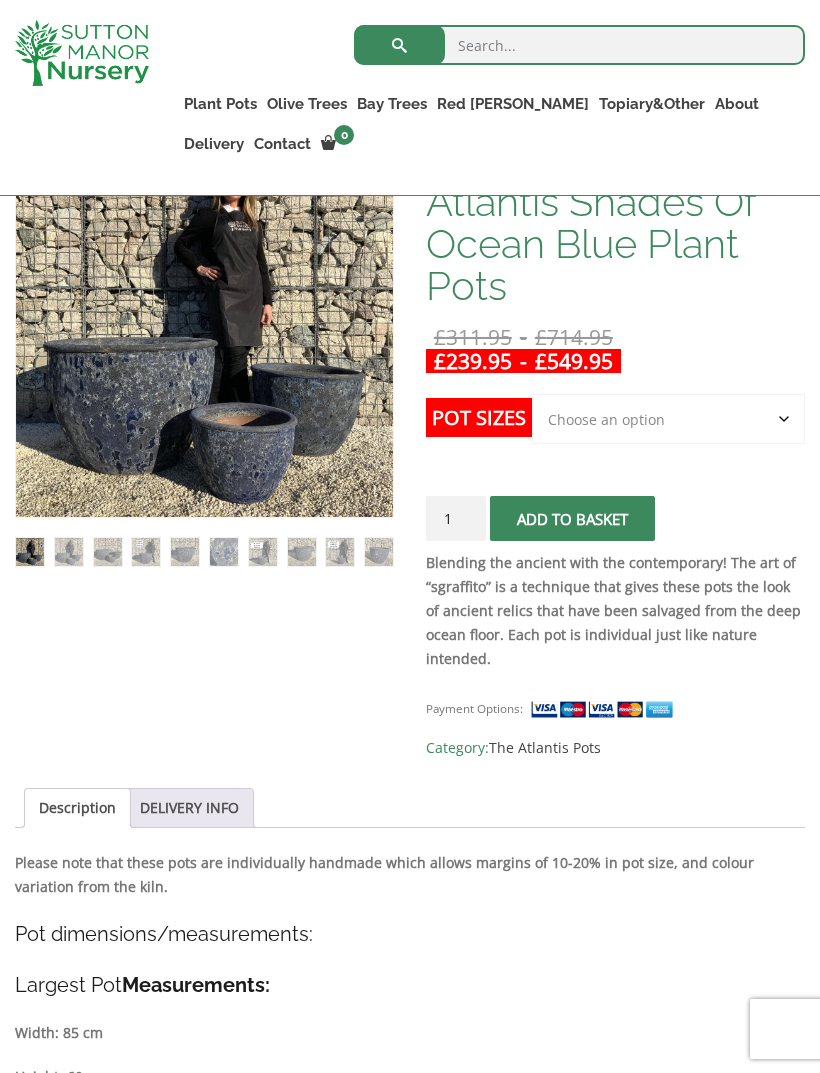 click on "Choose an option 3rd to Largest Pot In The Picture 2nd to Largest Pot In The Picture Largest pot In The Picture" 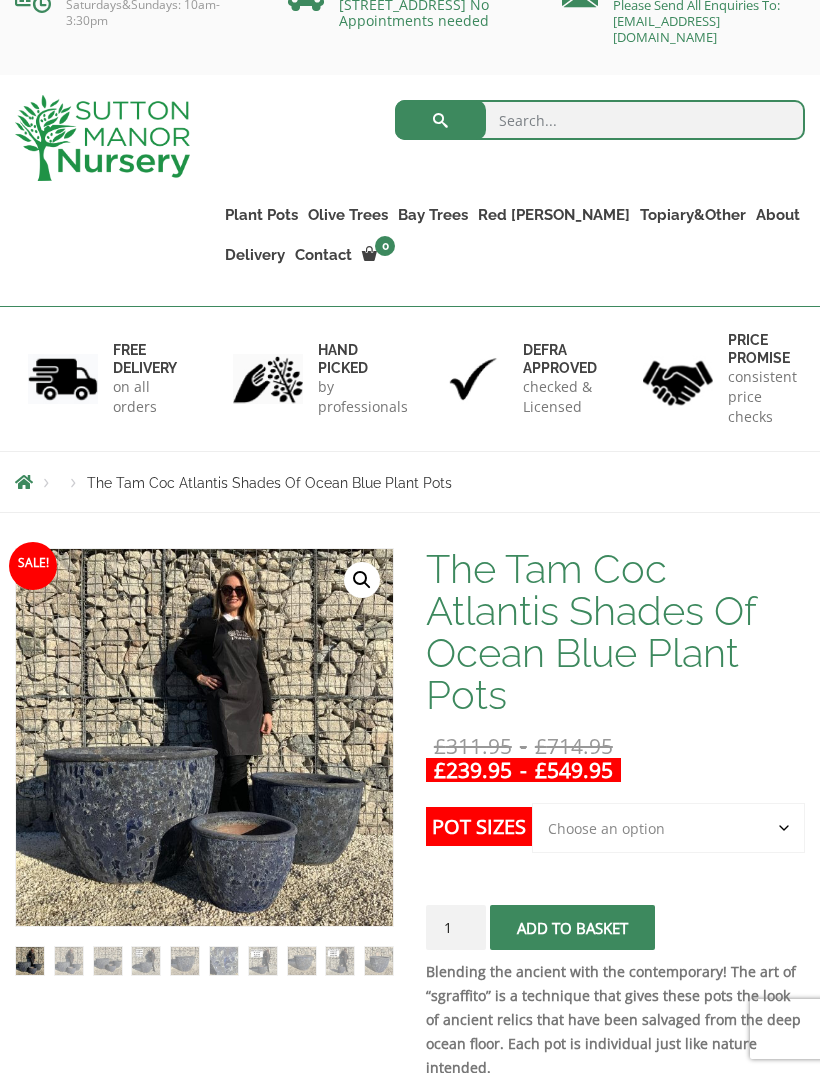 scroll, scrollTop: 0, scrollLeft: 0, axis: both 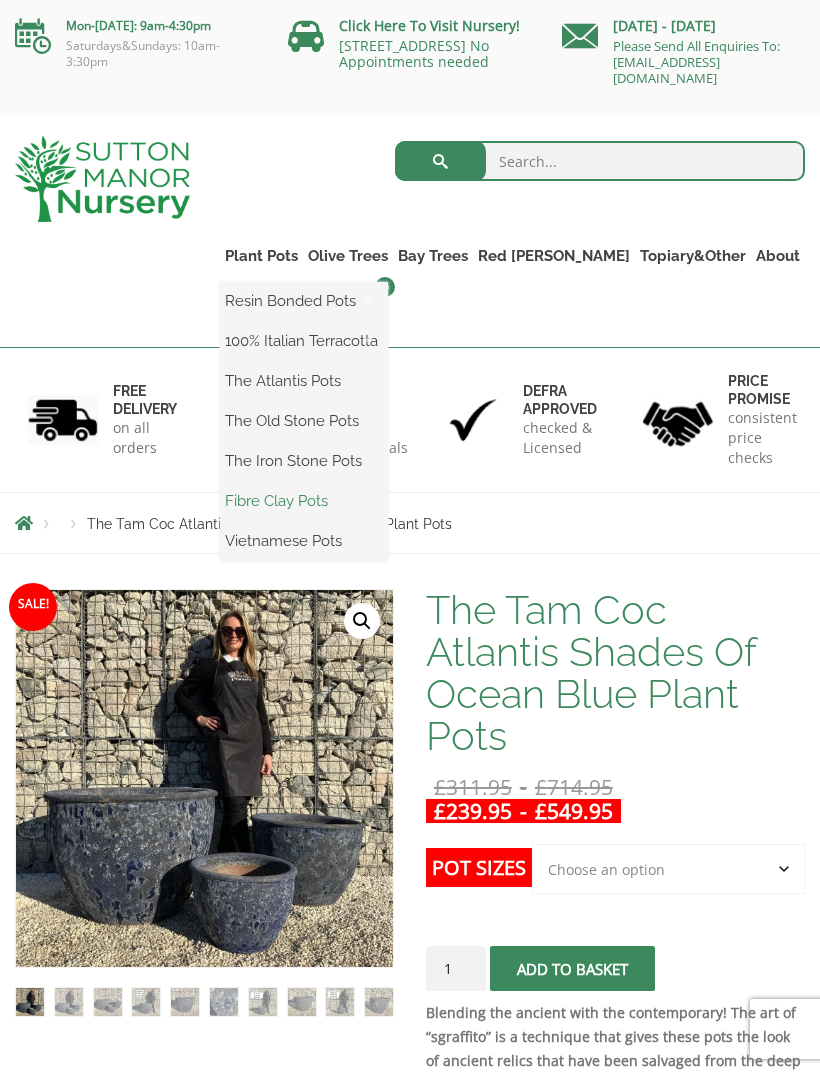 click on "Fibre Clay Pots" at bounding box center [304, 501] 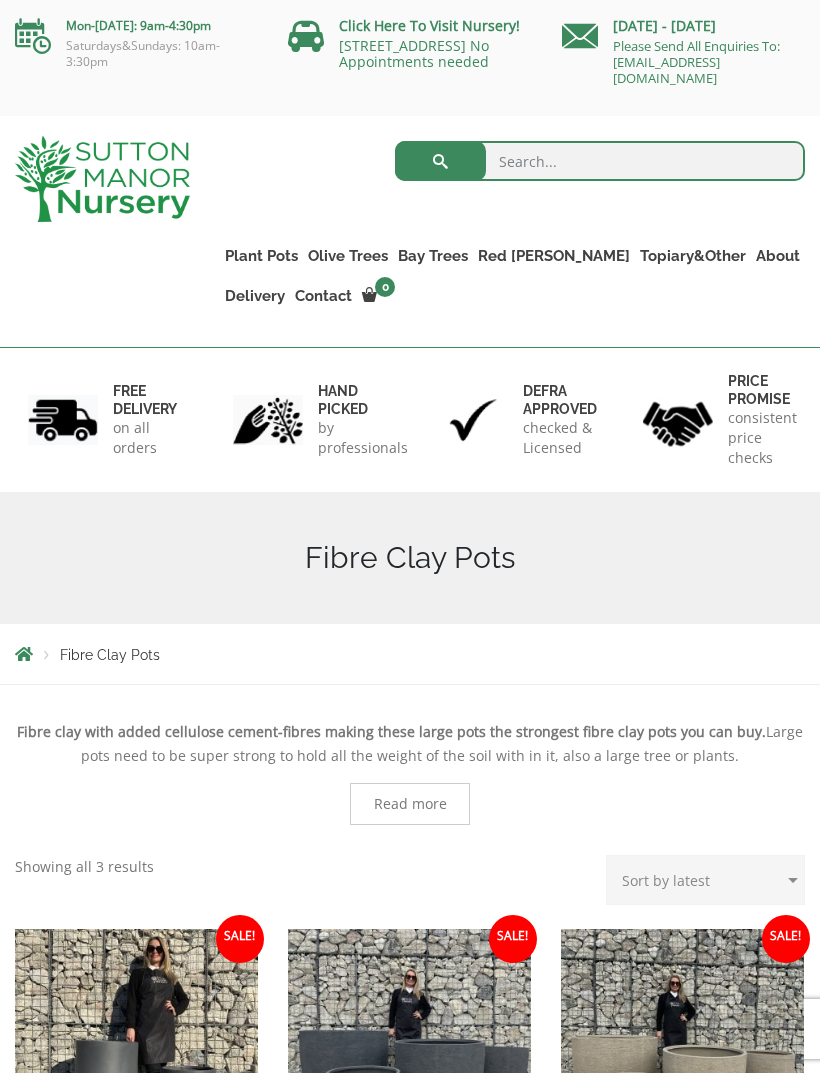 scroll, scrollTop: 0, scrollLeft: 0, axis: both 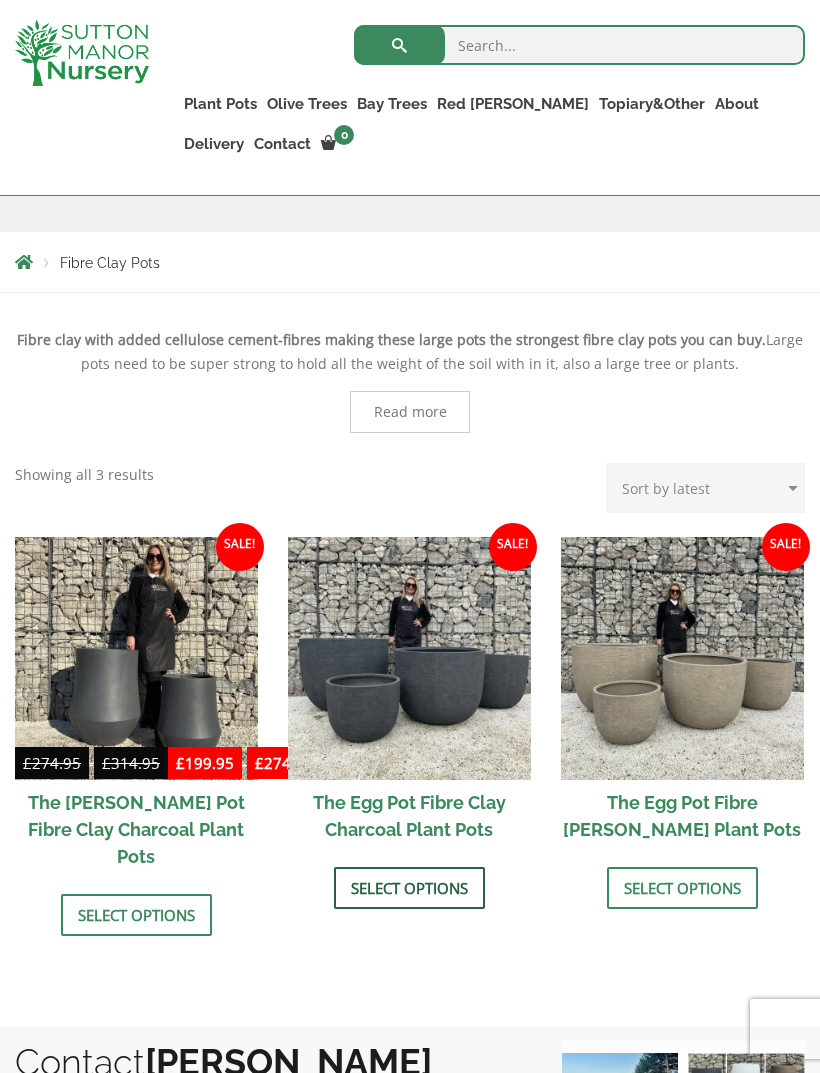 click on "Select options" at bounding box center (409, 888) 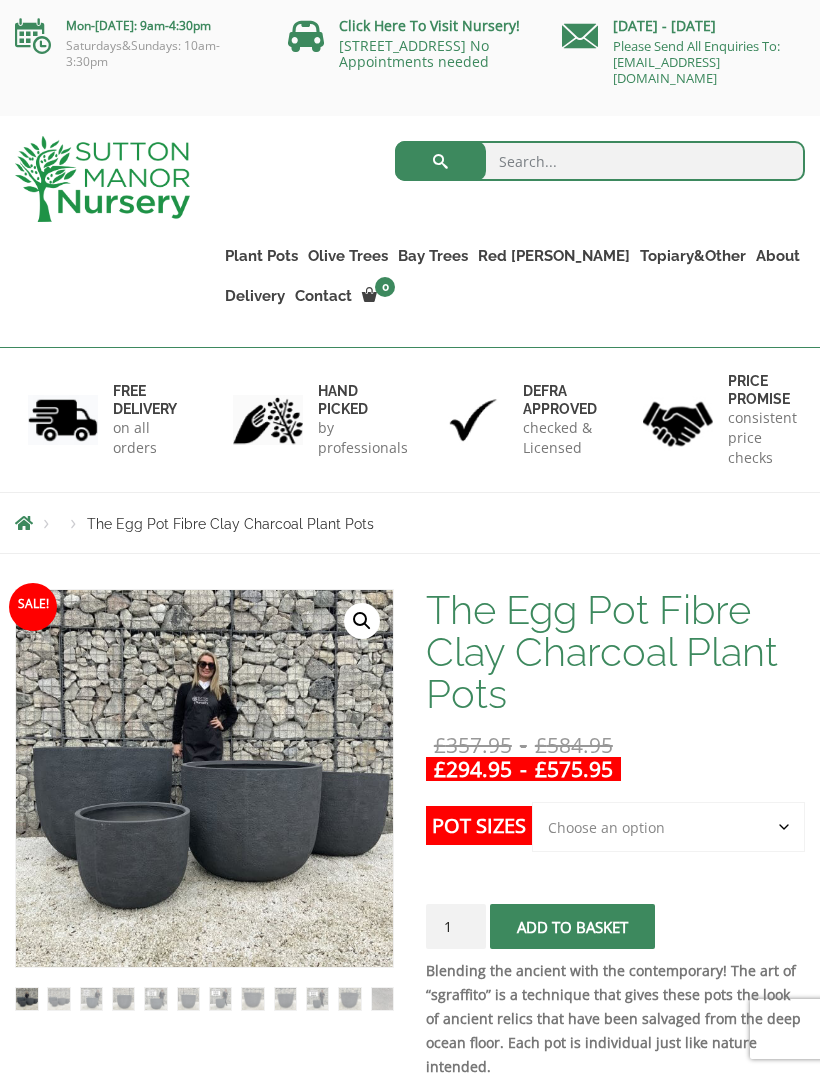 scroll, scrollTop: 0, scrollLeft: 0, axis: both 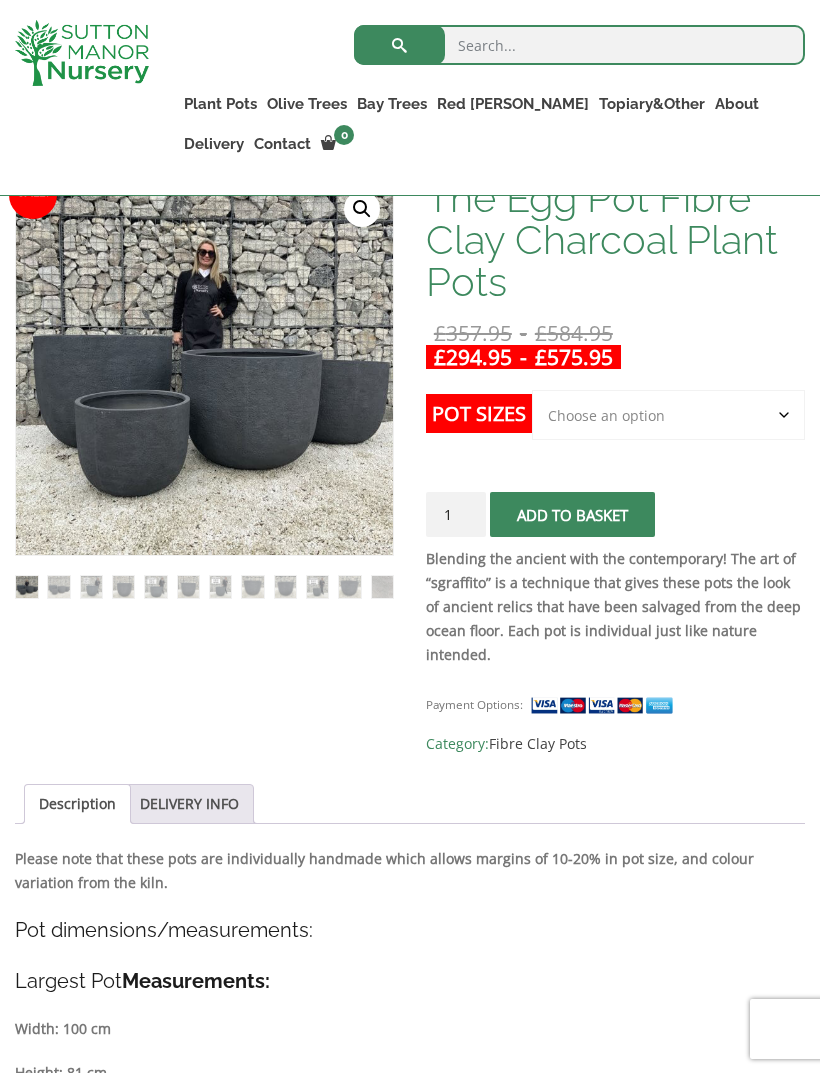 click on "Choose an option Click here to buy the 5th To Largest Pot In The Picture Click here to buy the 4th To Largest Pot In The Picture Click here to buy the 3rd To Largest Pot In The Picture Click here to buy the 2nd To Largest Pot In The Picture Click here to buy The Largest Pot In The Picture" 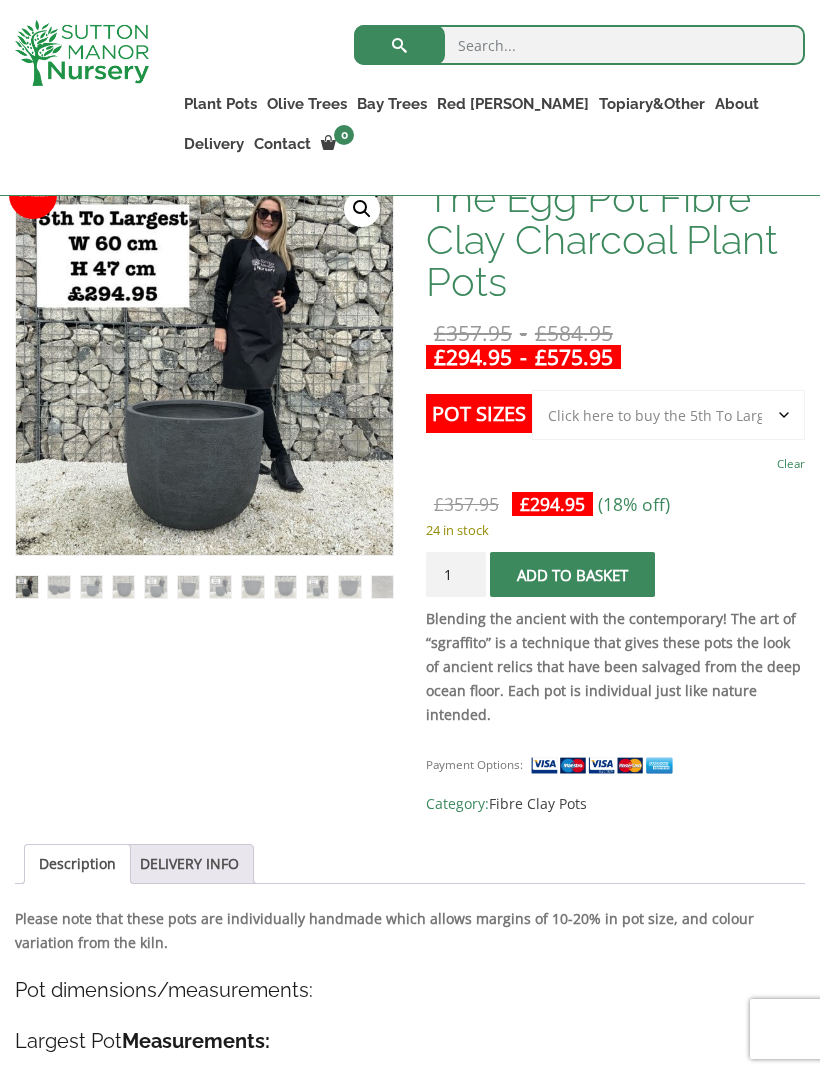 click on "Choose an option Click here to buy the 5th To Largest Pot In The Picture Click here to buy the 4th To Largest Pot In The Picture Click here to buy the 3rd To Largest Pot In The Picture Click here to buy the 2nd To Largest Pot In The Picture Click here to buy The Largest Pot In The Picture" 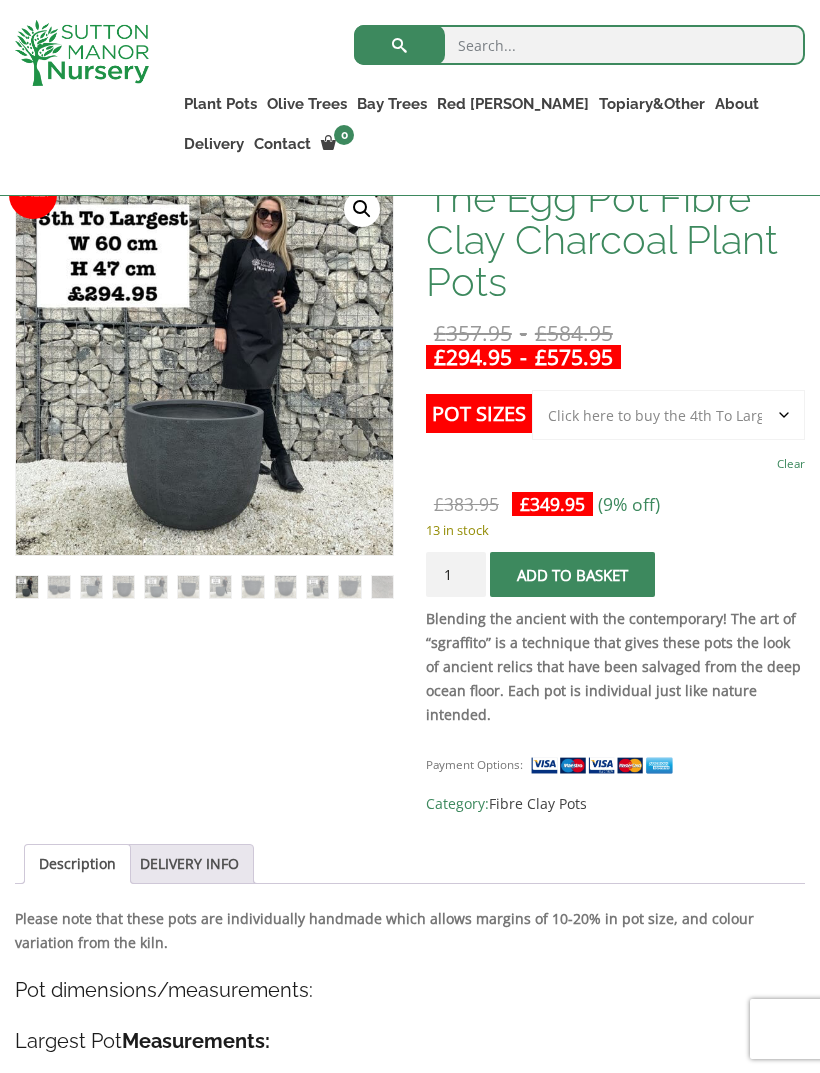 click on "Choose an option Click here to buy the 5th To Largest Pot In The Picture Click here to buy the 4th To Largest Pot In The Picture Click here to buy the 3rd To Largest Pot In The Picture Click here to buy the 2nd To Largest Pot In The Picture Click here to buy The Largest Pot In The Picture" 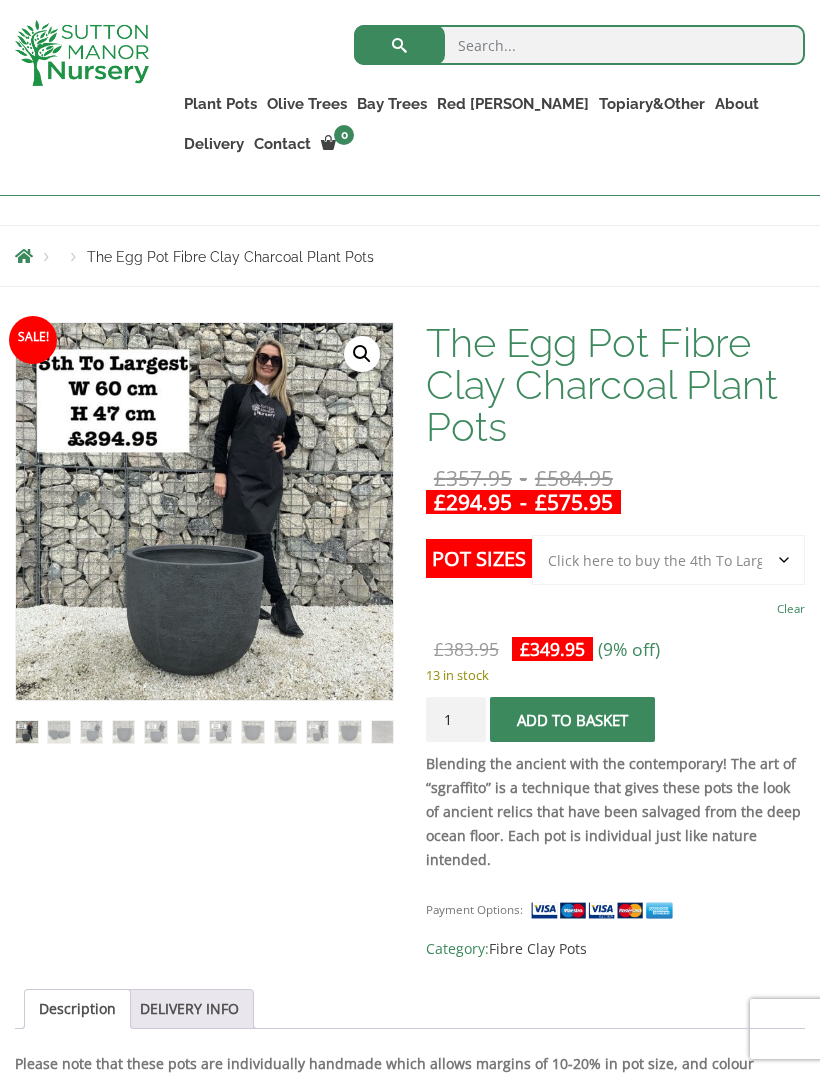 scroll, scrollTop: 302, scrollLeft: 0, axis: vertical 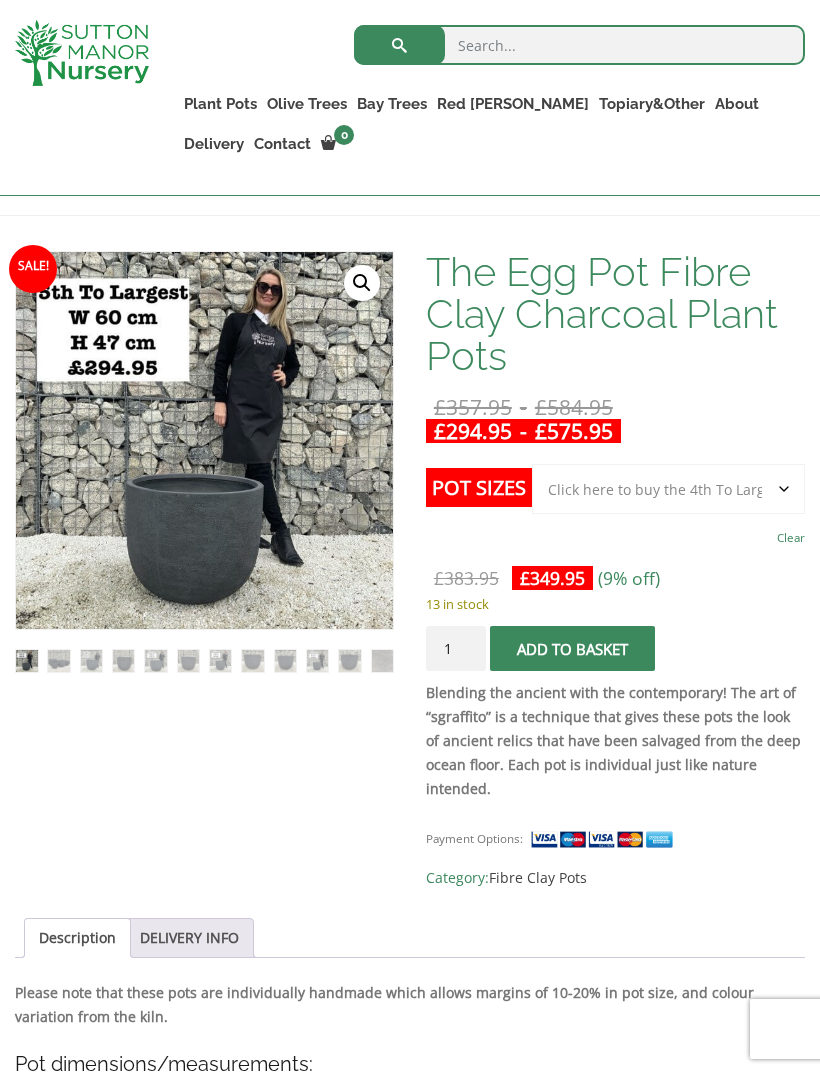 click on "Choose an option Click here to buy the 5th To Largest Pot In The Picture Click here to buy the 4th To Largest Pot In The Picture Click here to buy the 3rd To Largest Pot In The Picture Click here to buy the 2nd To Largest Pot In The Picture Click here to buy The Largest Pot In The Picture" 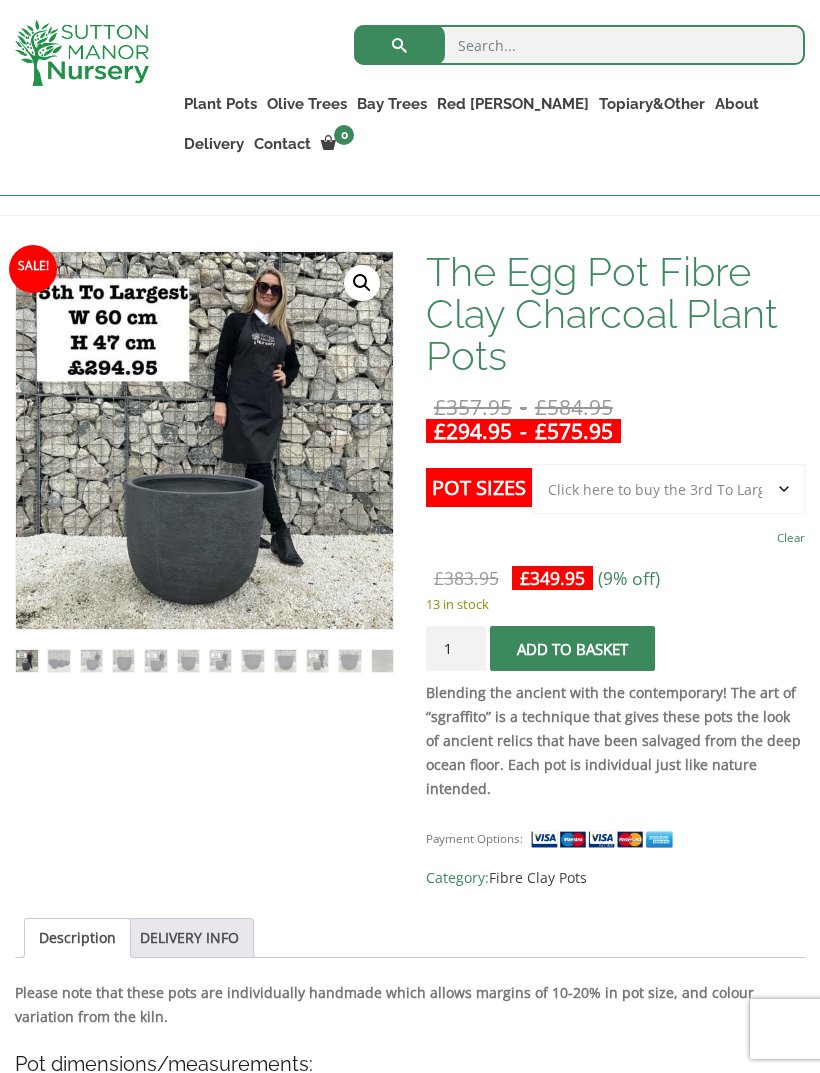 select on "Click here to buy the 3rd To Largest Pot In The Picture" 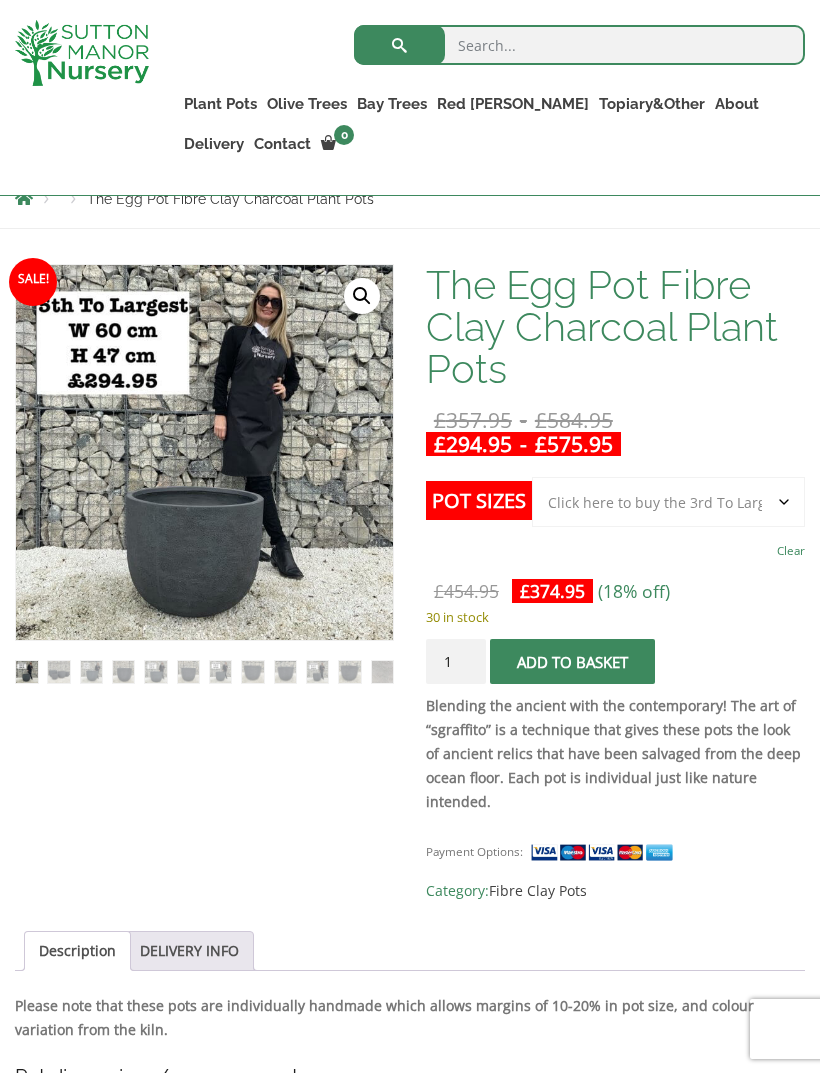scroll, scrollTop: 289, scrollLeft: 0, axis: vertical 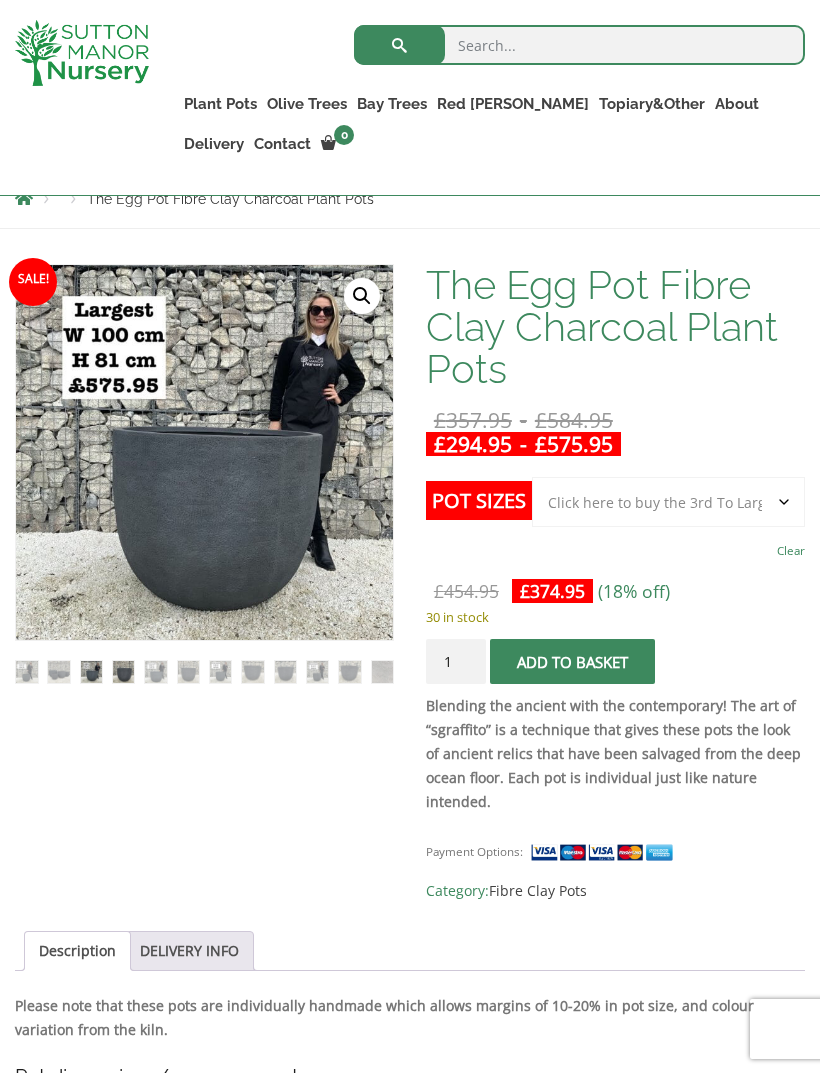 click at bounding box center (124, 672) 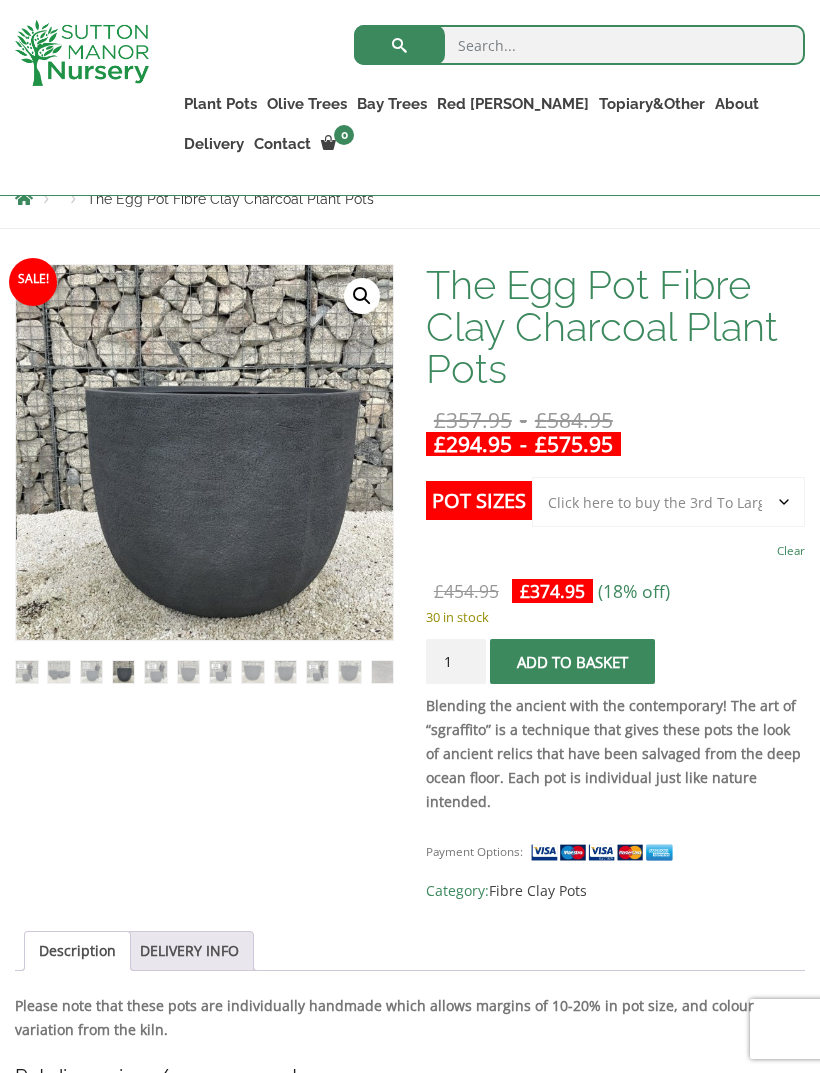 click at bounding box center (460, 708) 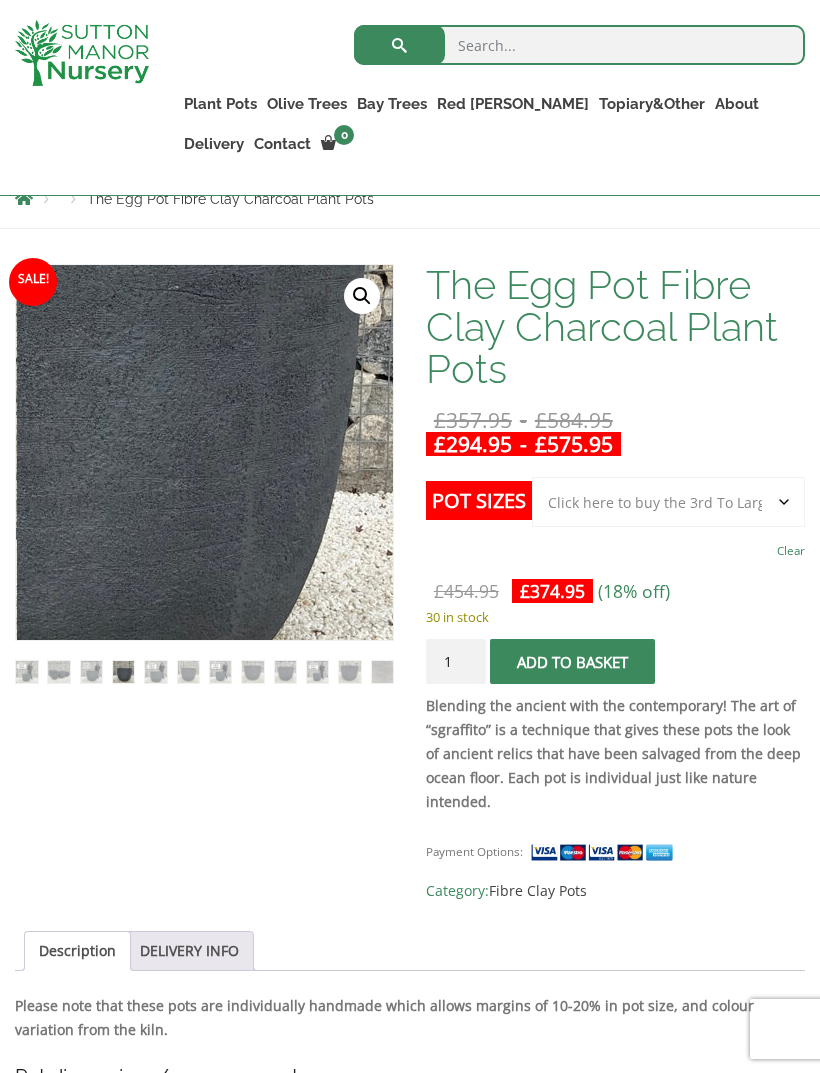 click on "Choose an option Click here to buy the 5th To Largest Pot In The Picture Click here to buy the 4th To Largest Pot In The Picture Click here to buy the 3rd To Largest Pot In The Picture Click here to buy the 2nd To Largest Pot In The Picture Click here to buy The Largest Pot In The Picture" 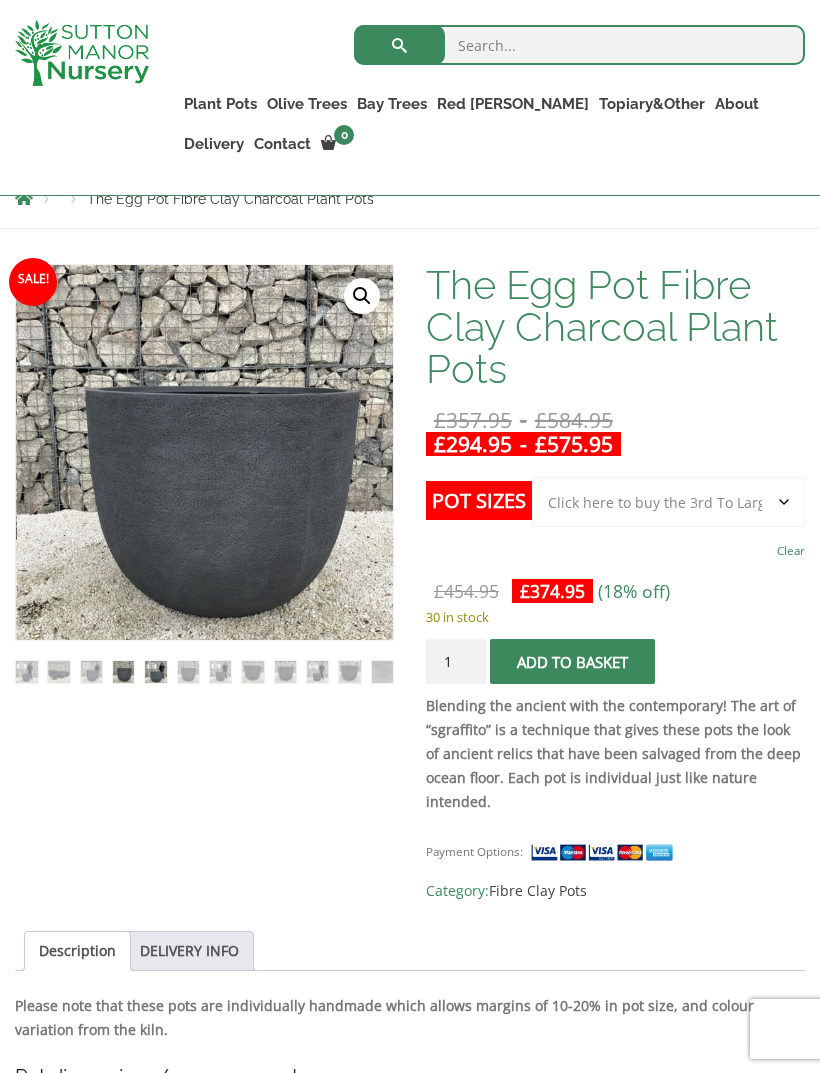 click at bounding box center (156, 672) 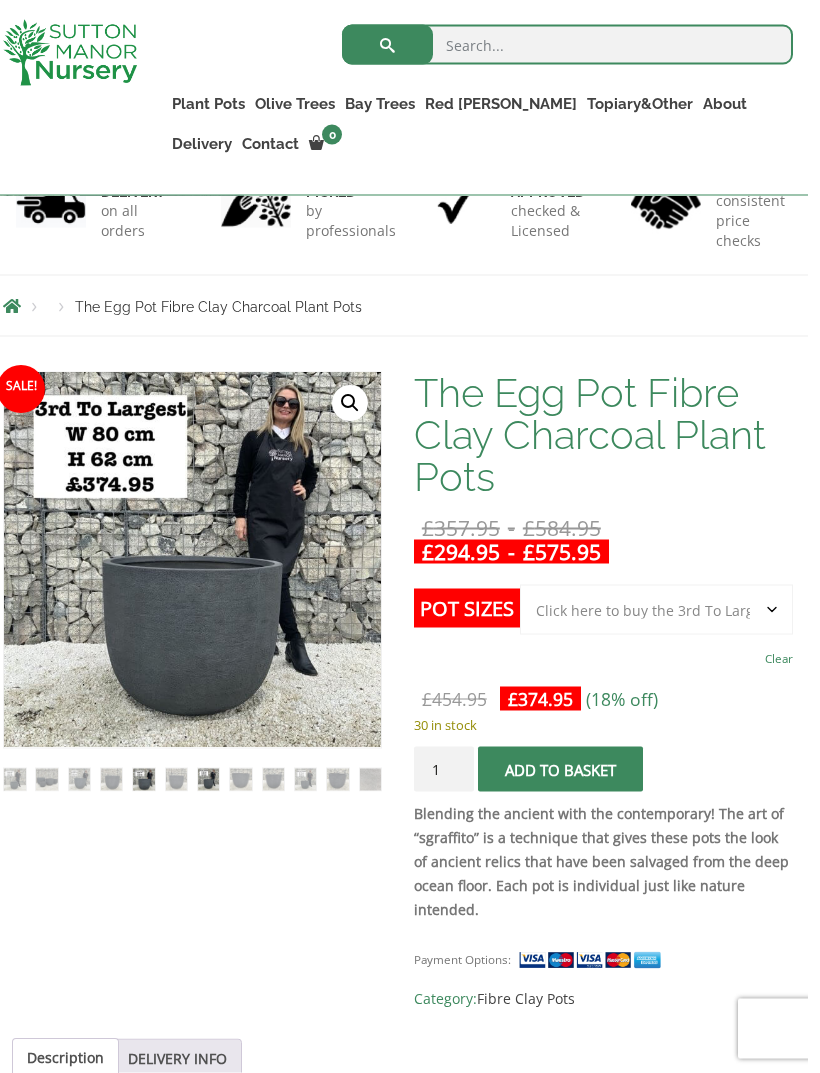 scroll, scrollTop: 0, scrollLeft: 82, axis: horizontal 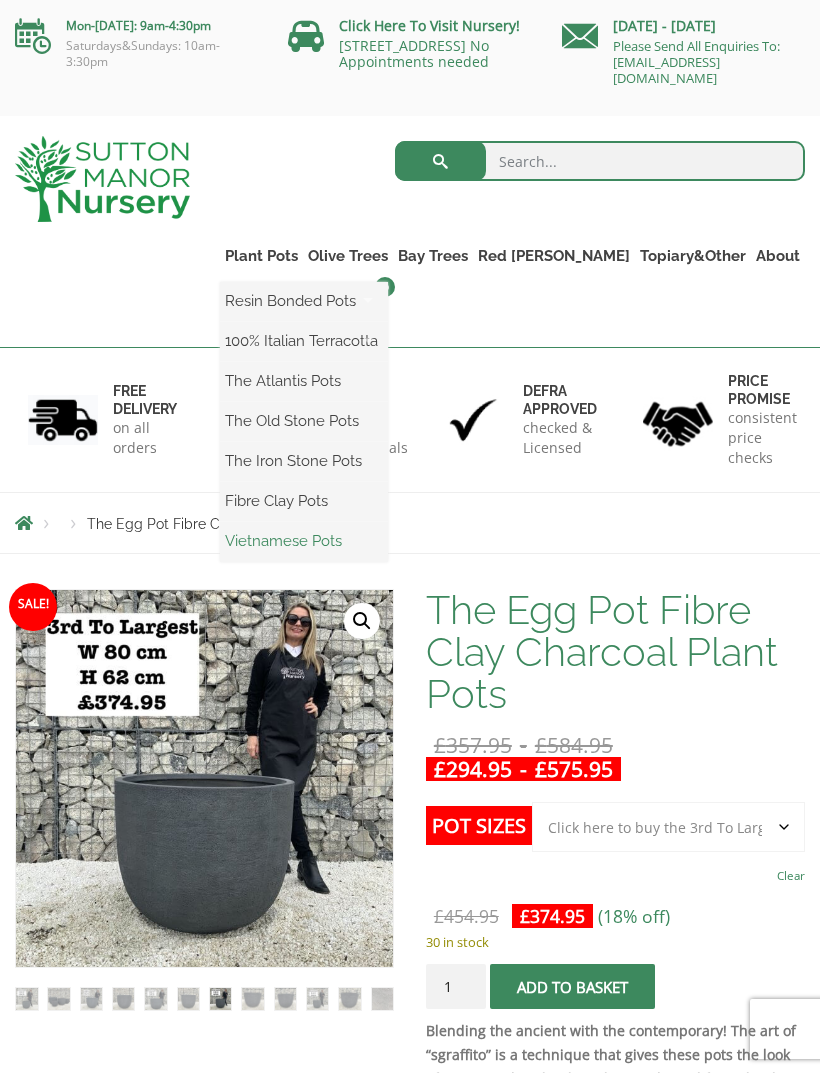 click on "Vietnamese Pots" at bounding box center [304, 541] 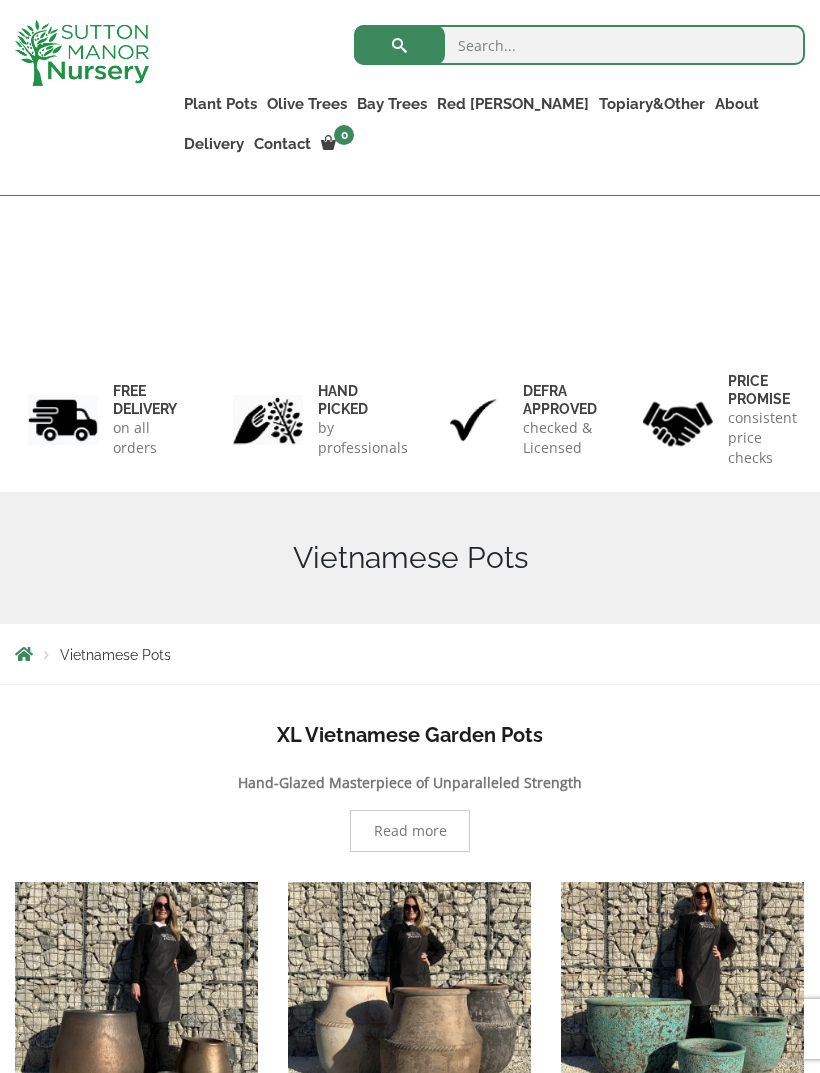 scroll, scrollTop: 317, scrollLeft: 0, axis: vertical 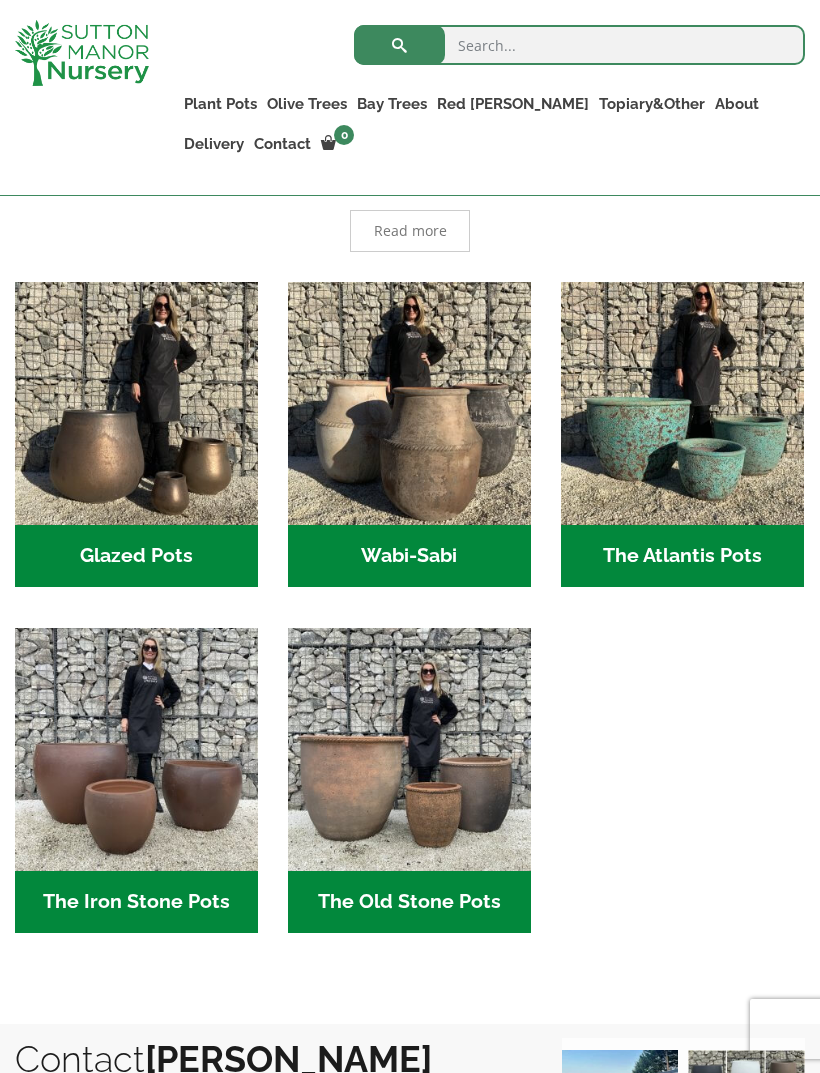 click on "The Atlantis Pots  (9)" at bounding box center (682, 556) 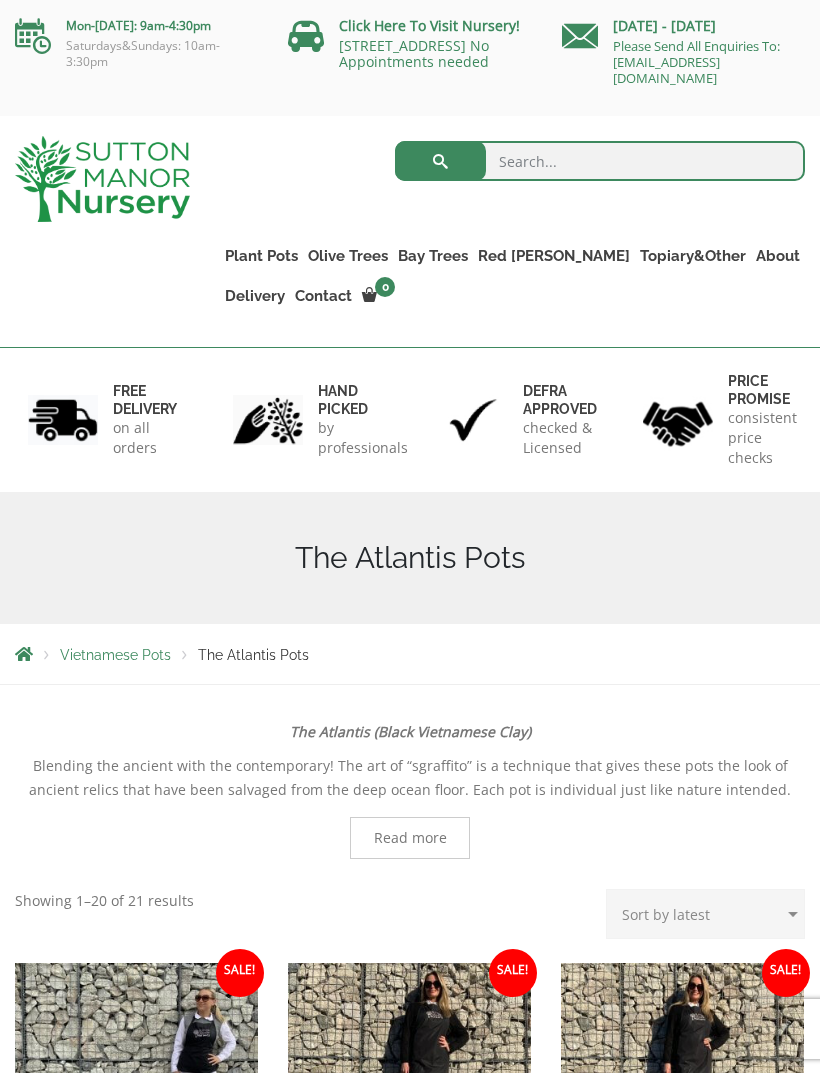 scroll, scrollTop: 0, scrollLeft: 0, axis: both 